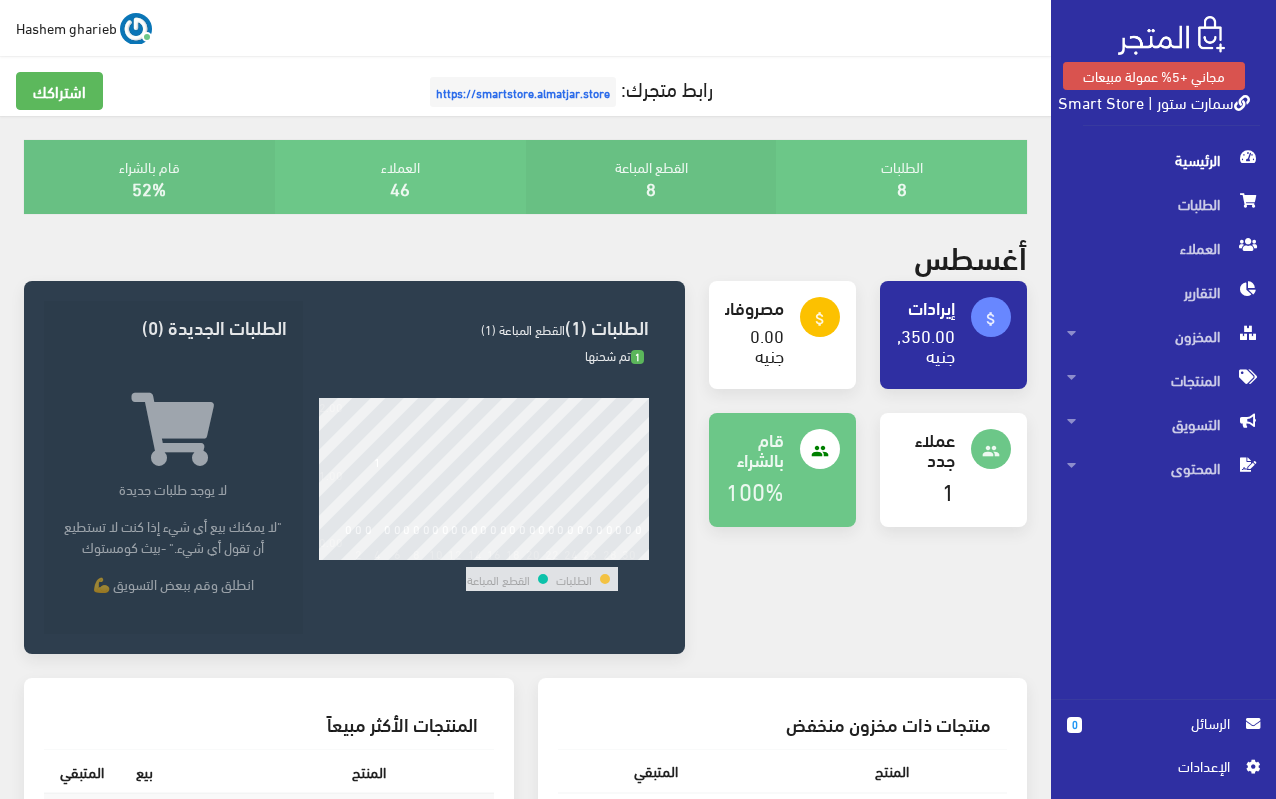 scroll, scrollTop: 0, scrollLeft: 0, axis: both 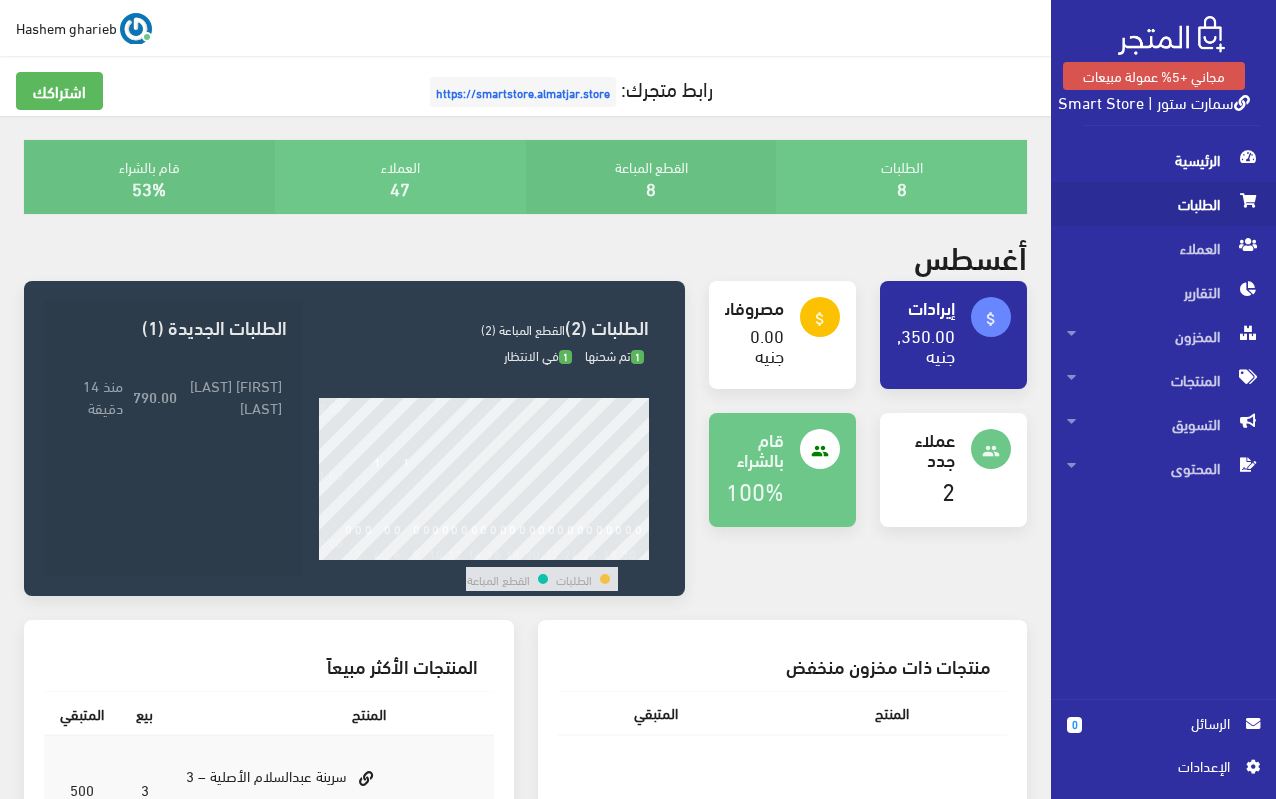 click on "الطلبات" at bounding box center [1163, 204] 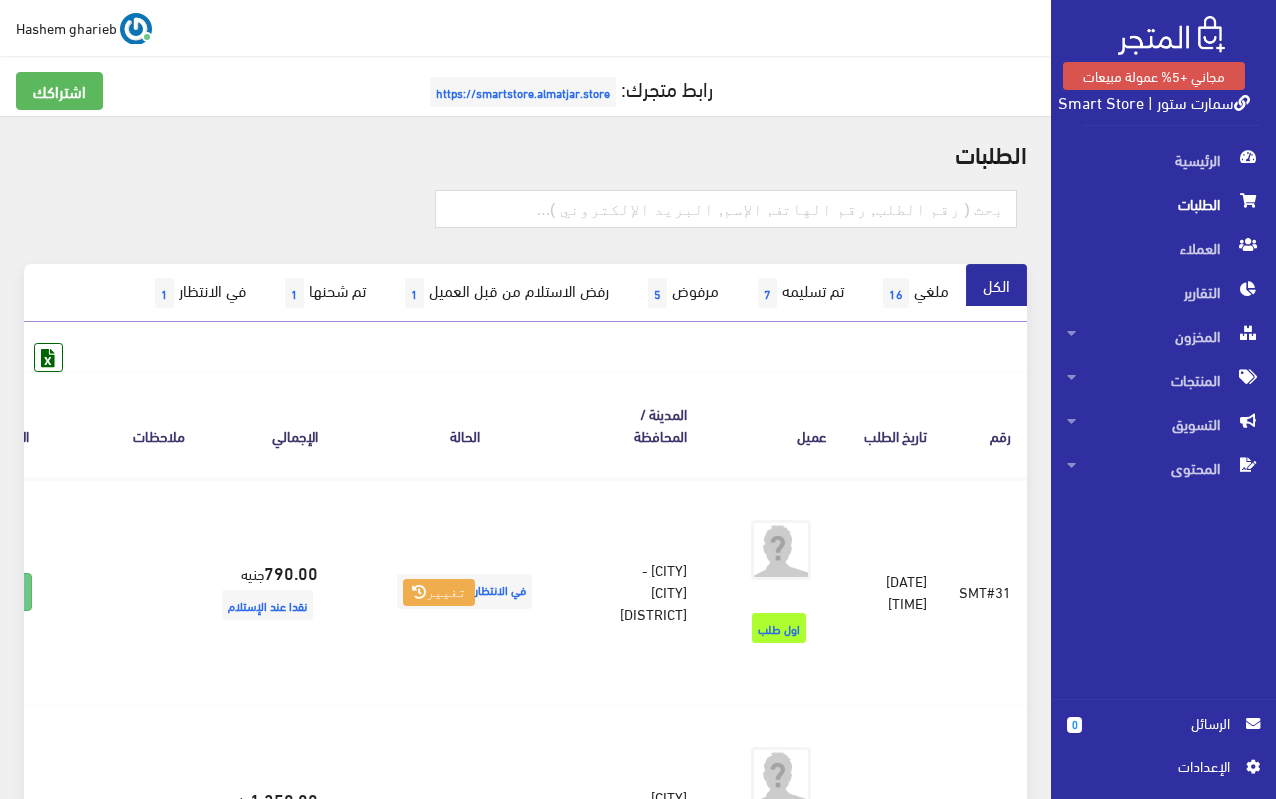 click on "الحالة" at bounding box center (464, 424) 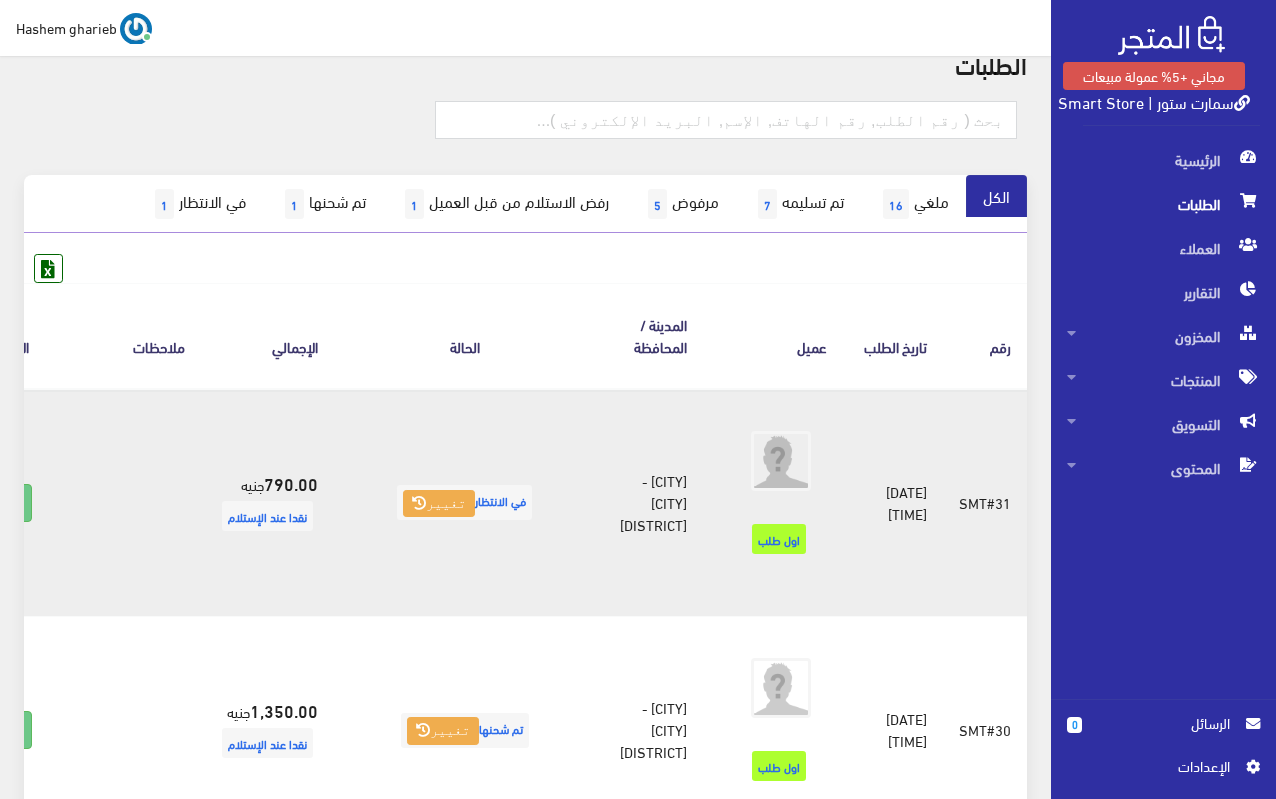 scroll, scrollTop: 100, scrollLeft: 0, axis: vertical 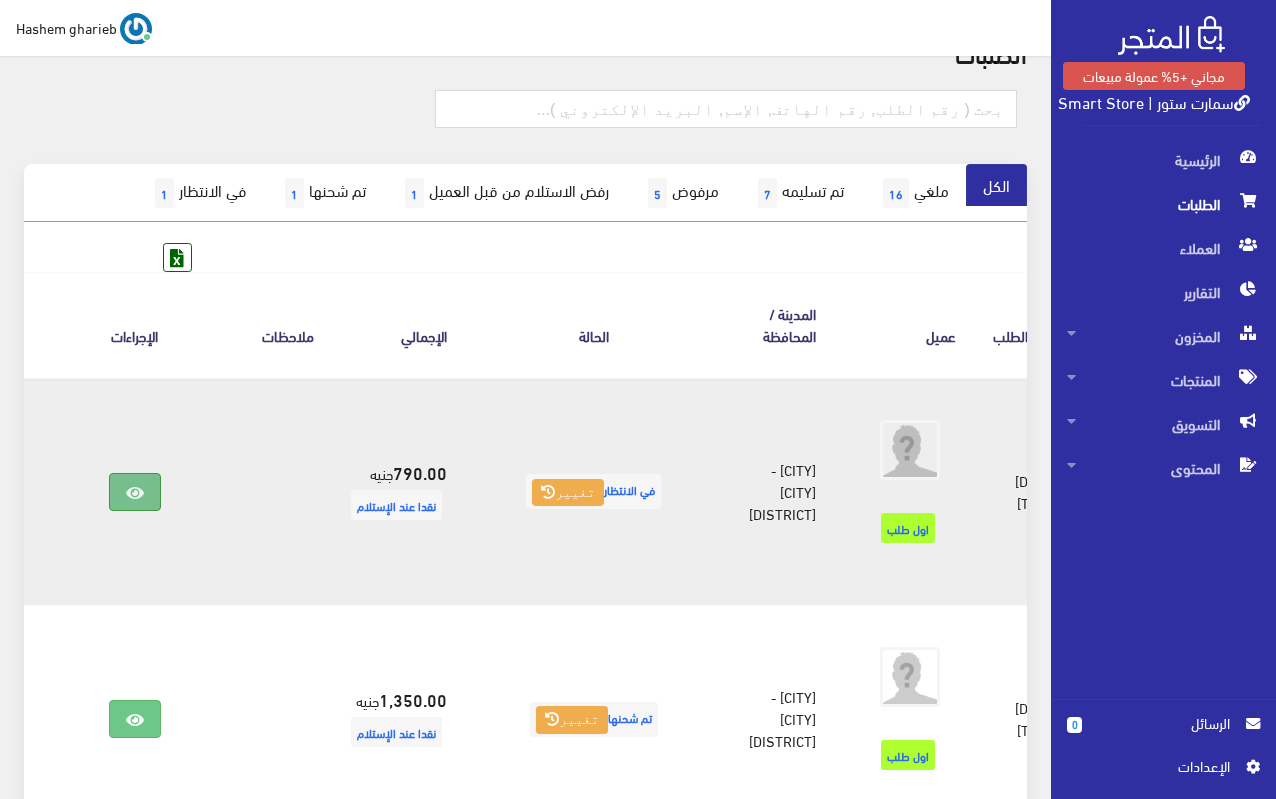 click at bounding box center [135, 493] 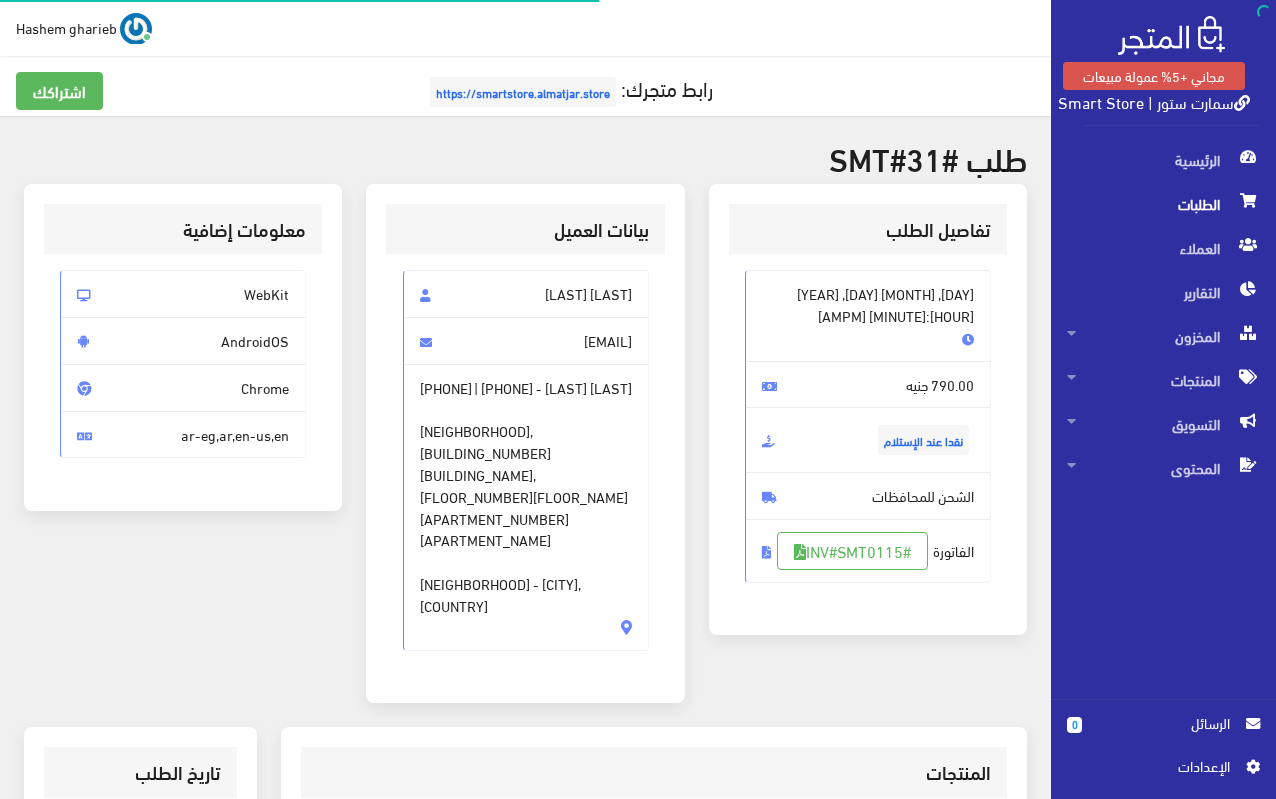 scroll, scrollTop: 0, scrollLeft: 0, axis: both 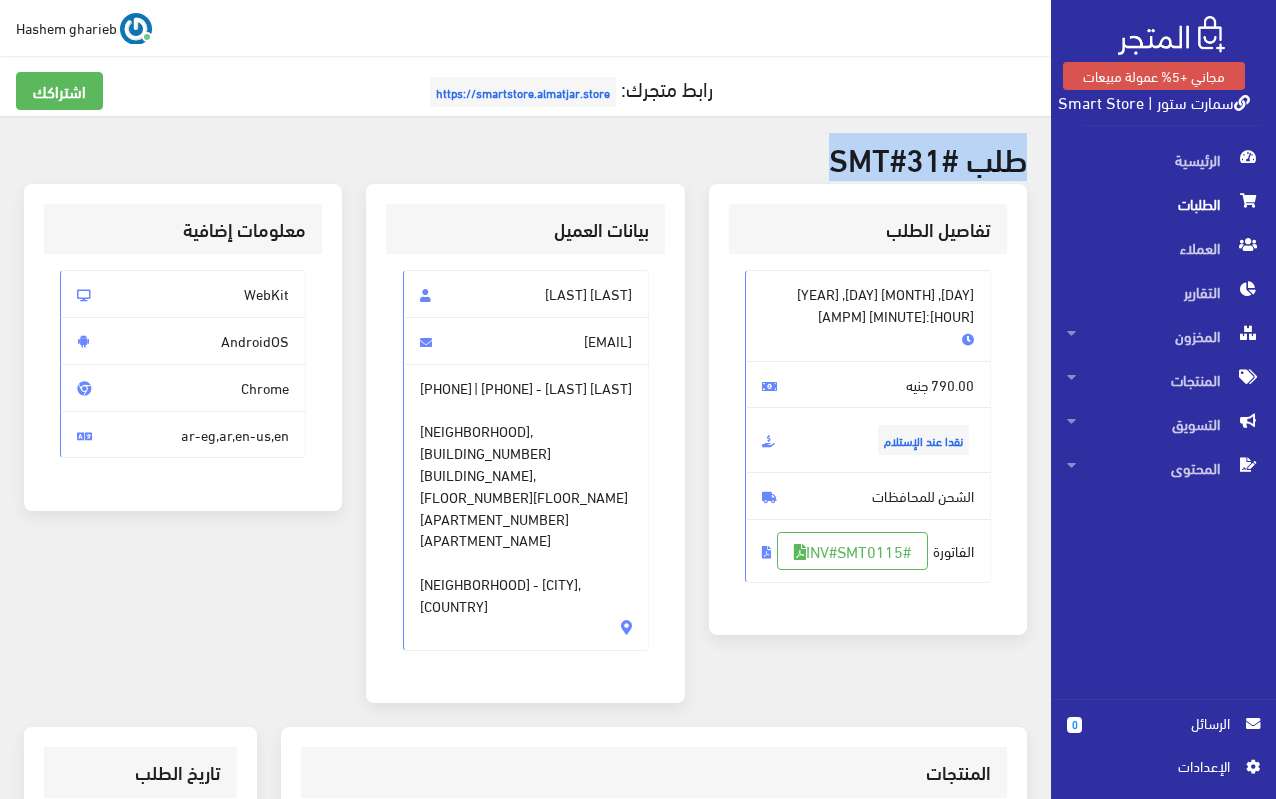 drag, startPoint x: 811, startPoint y: 158, endPoint x: 1027, endPoint y: 173, distance: 216.5202 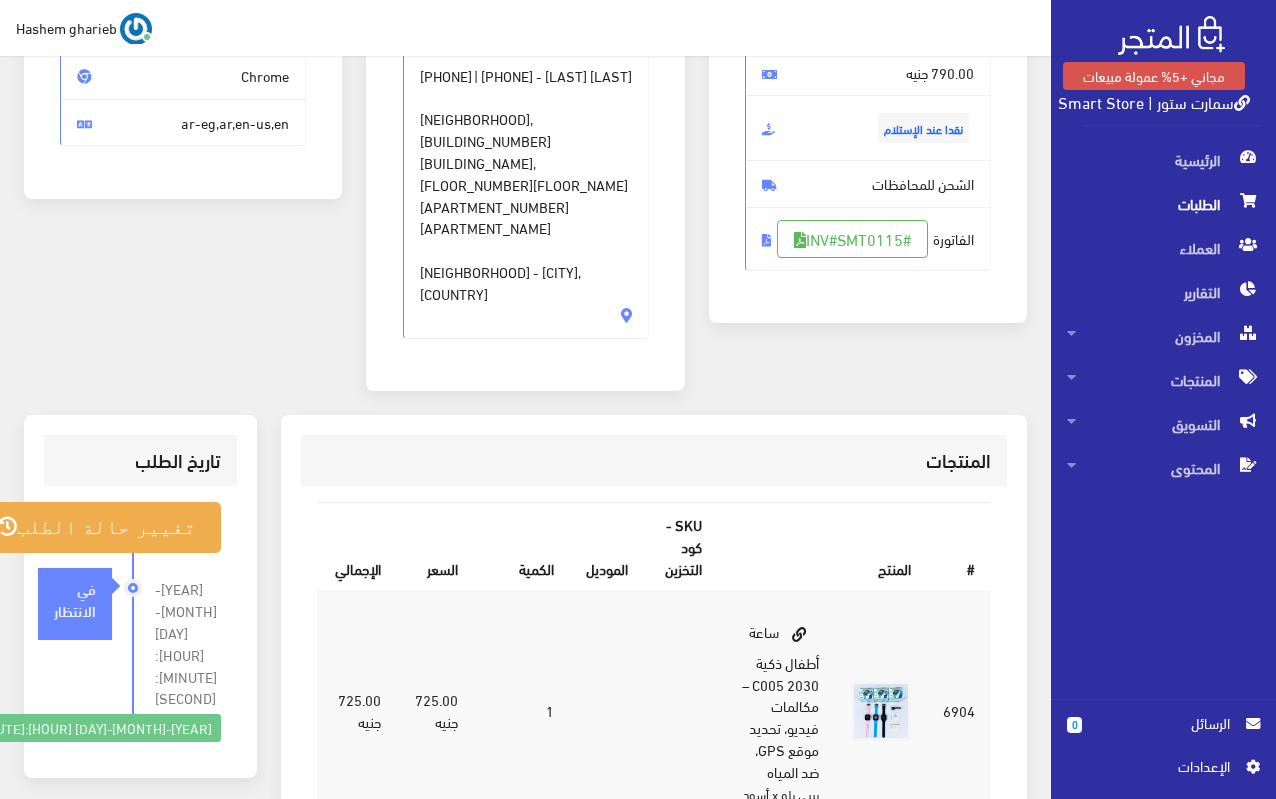 scroll, scrollTop: 300, scrollLeft: 0, axis: vertical 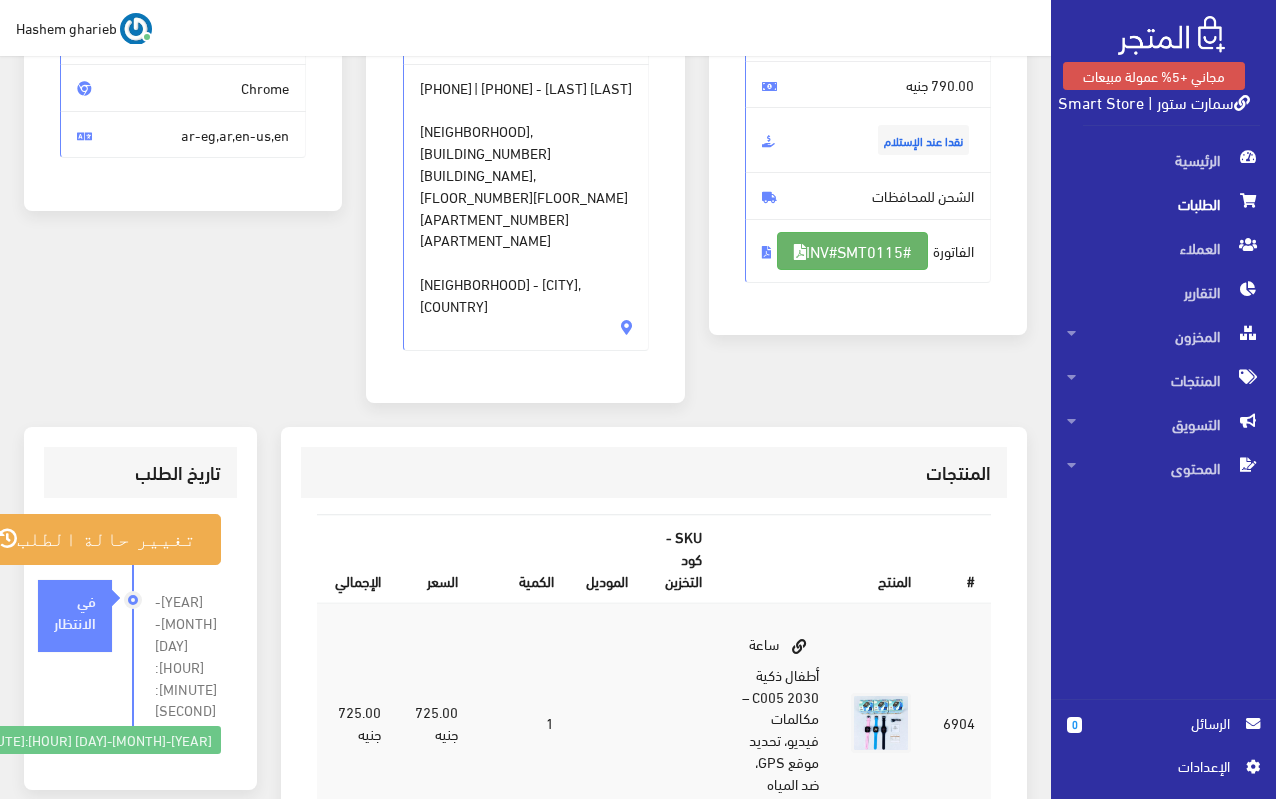 click on "#INV#SMT0115" at bounding box center [852, 251] 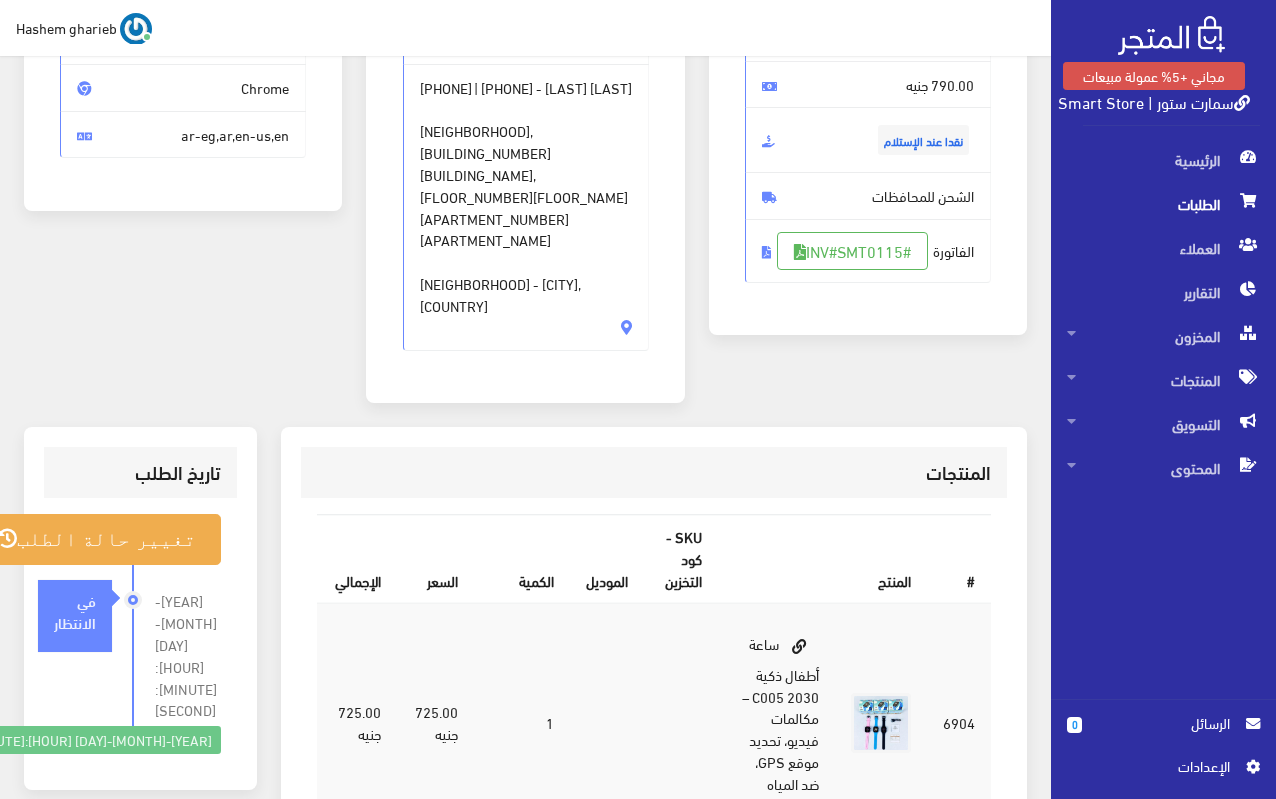 click on "بيانات العميل
سامية حسين جمال
samiahousen334@gmail.com
سامية حسين جمال -  +201069040947
|  +201150077851" at bounding box center (525, 156) 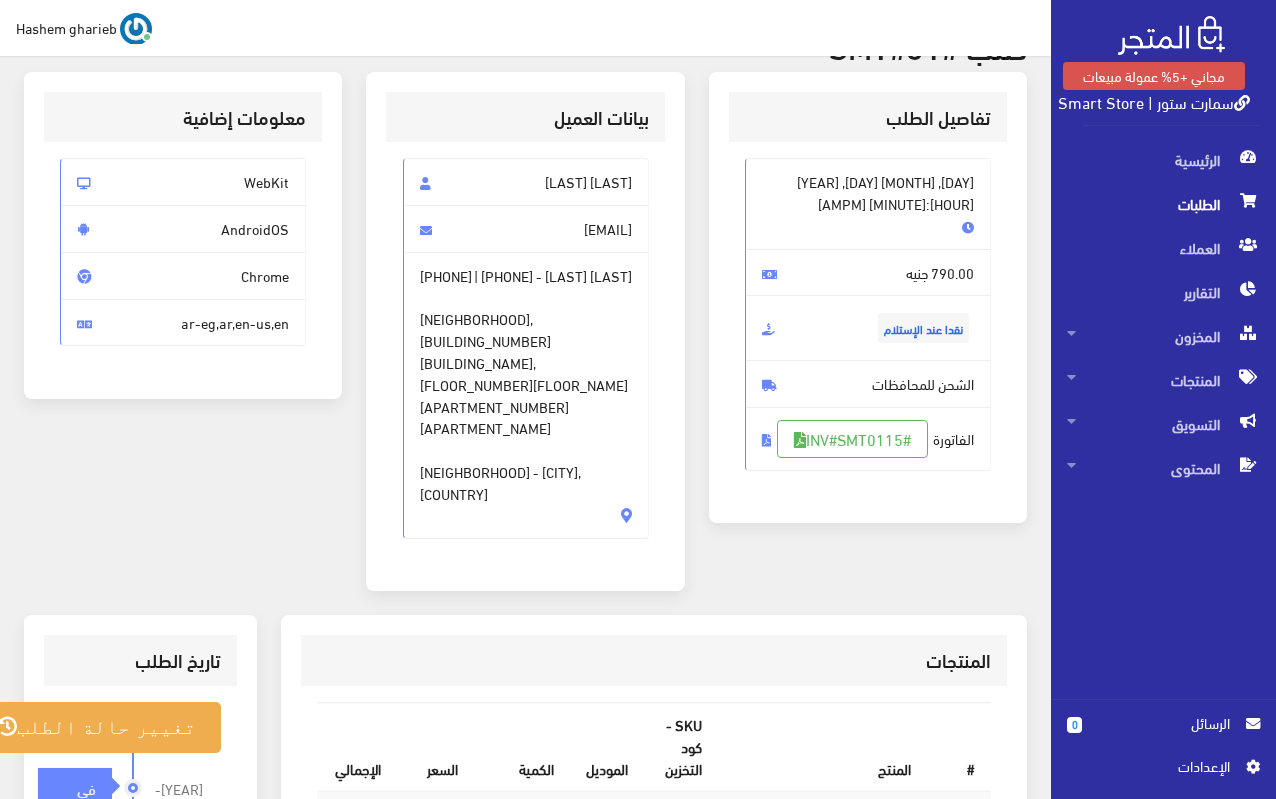 scroll, scrollTop: 100, scrollLeft: 0, axis: vertical 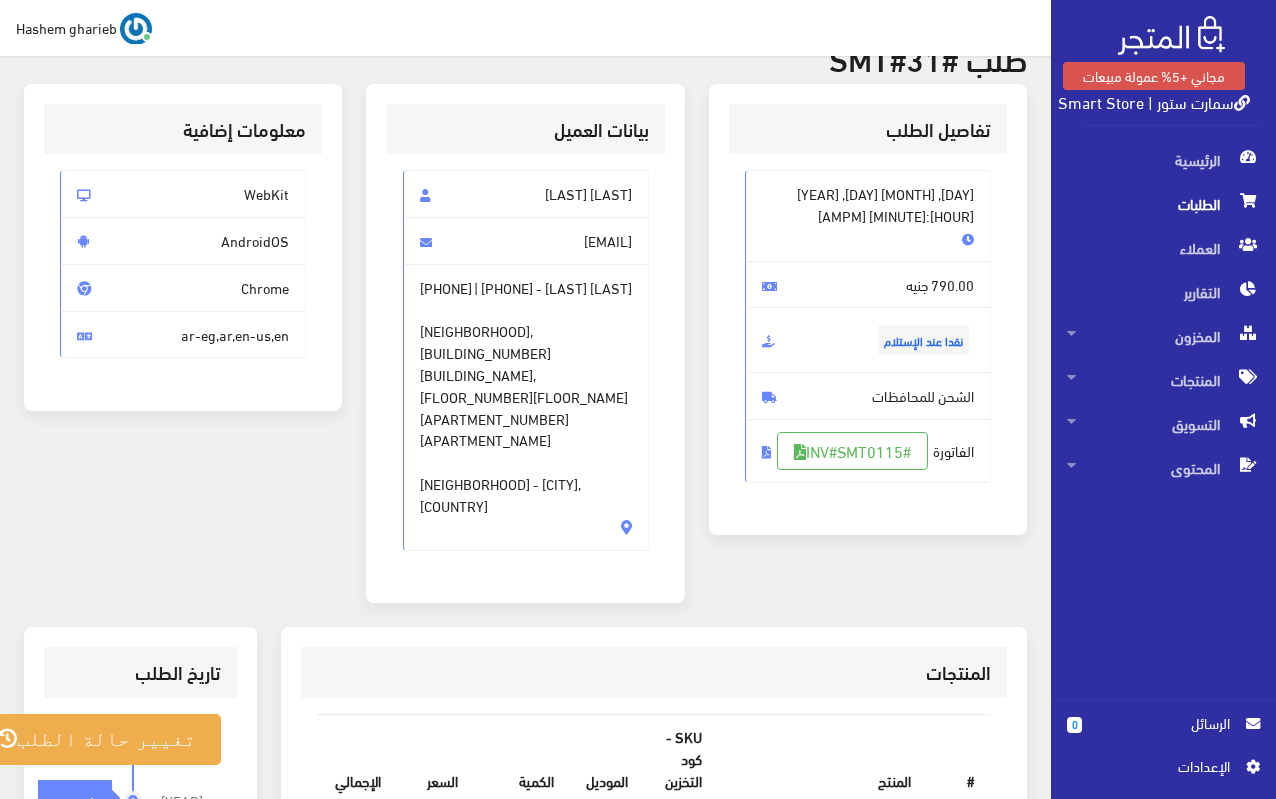 drag, startPoint x: 531, startPoint y: 286, endPoint x: 632, endPoint y: 288, distance: 101.0198 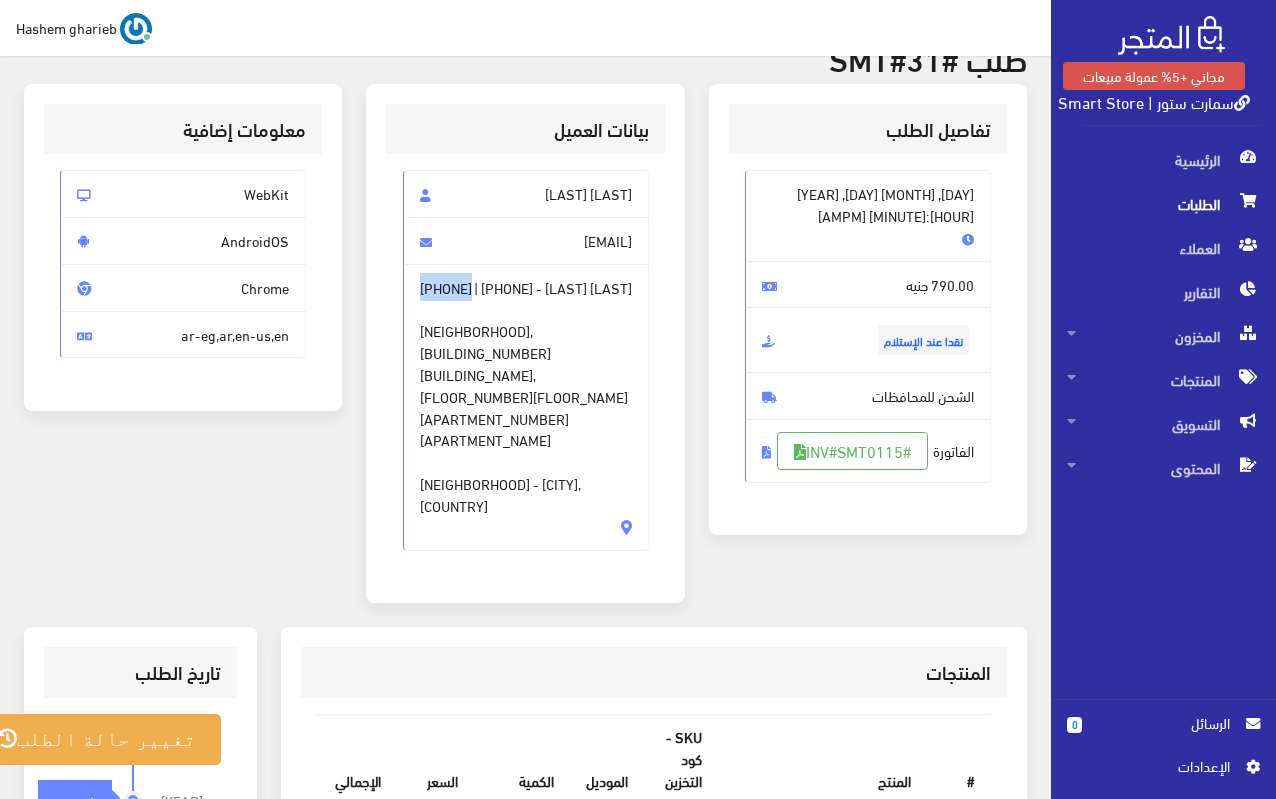 click on "+201150077851" at bounding box center (446, 288) 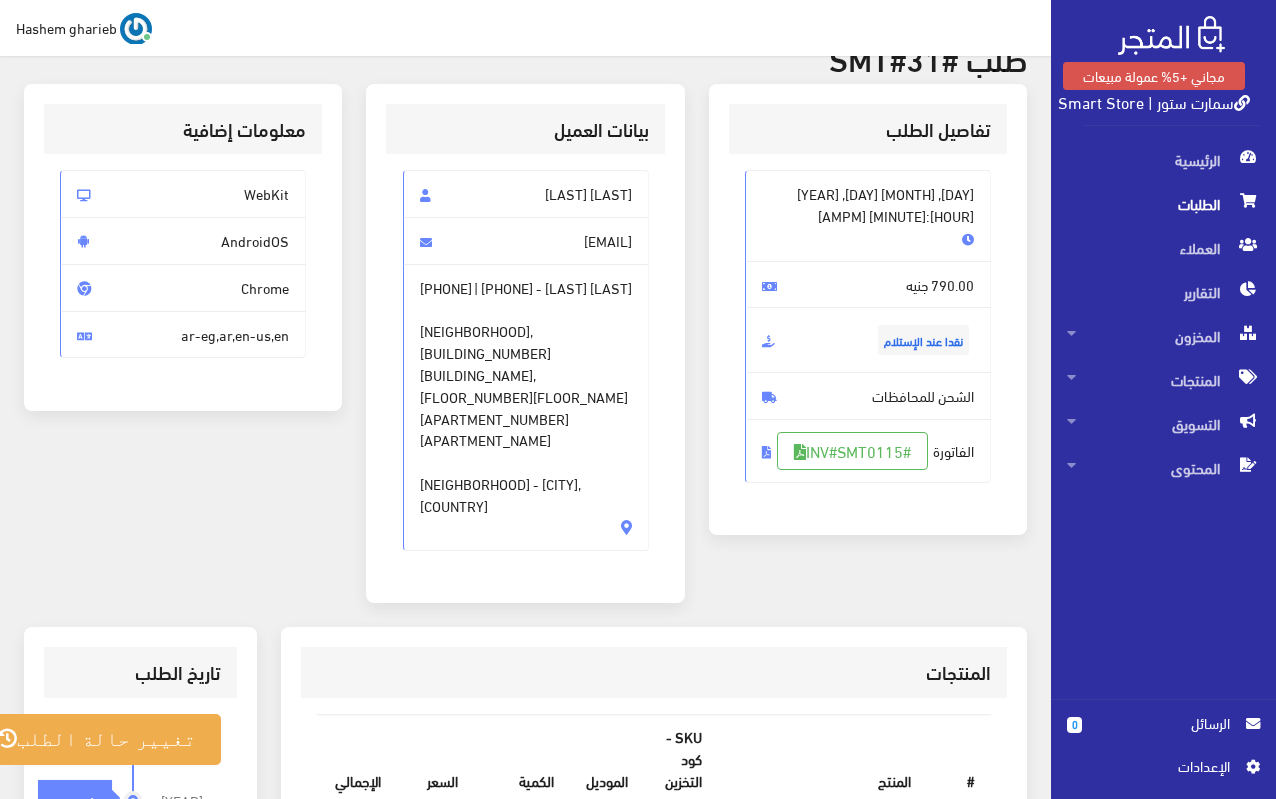 click on "+201069040947" at bounding box center [507, 288] 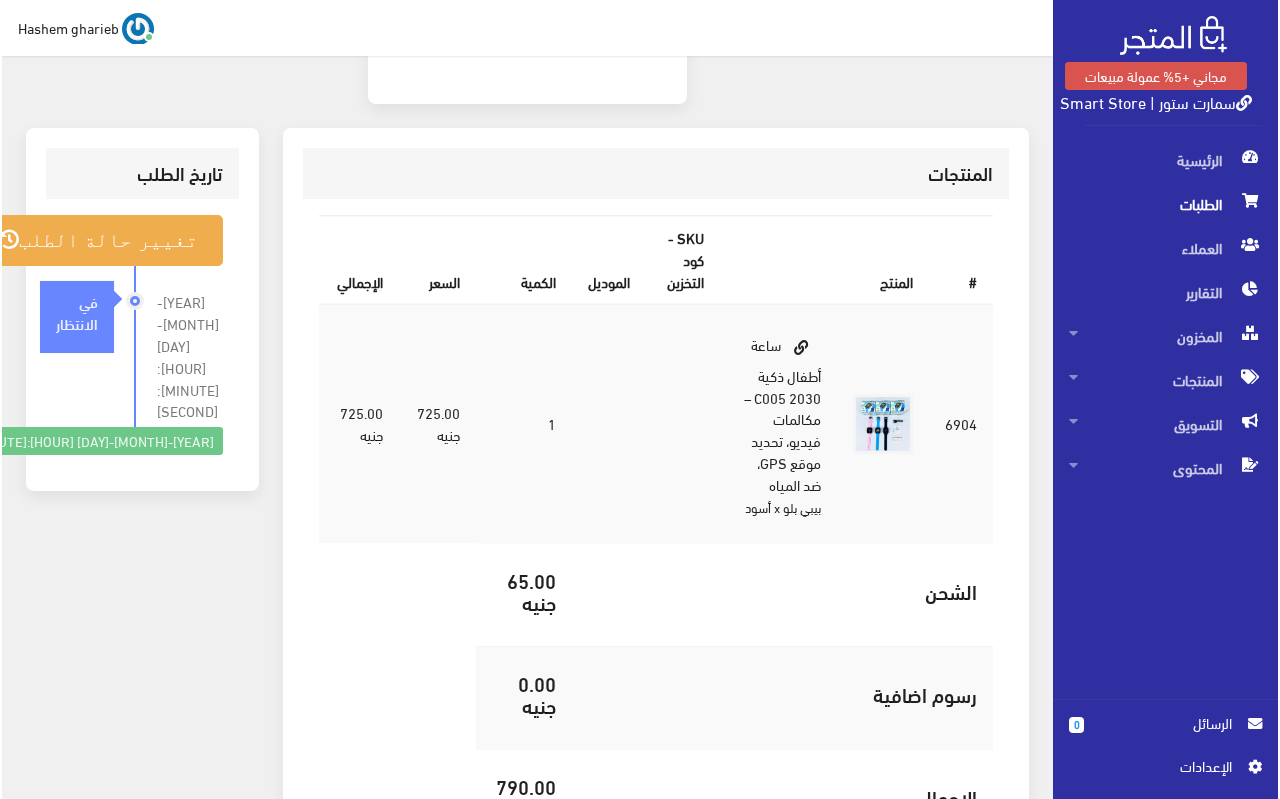 scroll, scrollTop: 600, scrollLeft: 0, axis: vertical 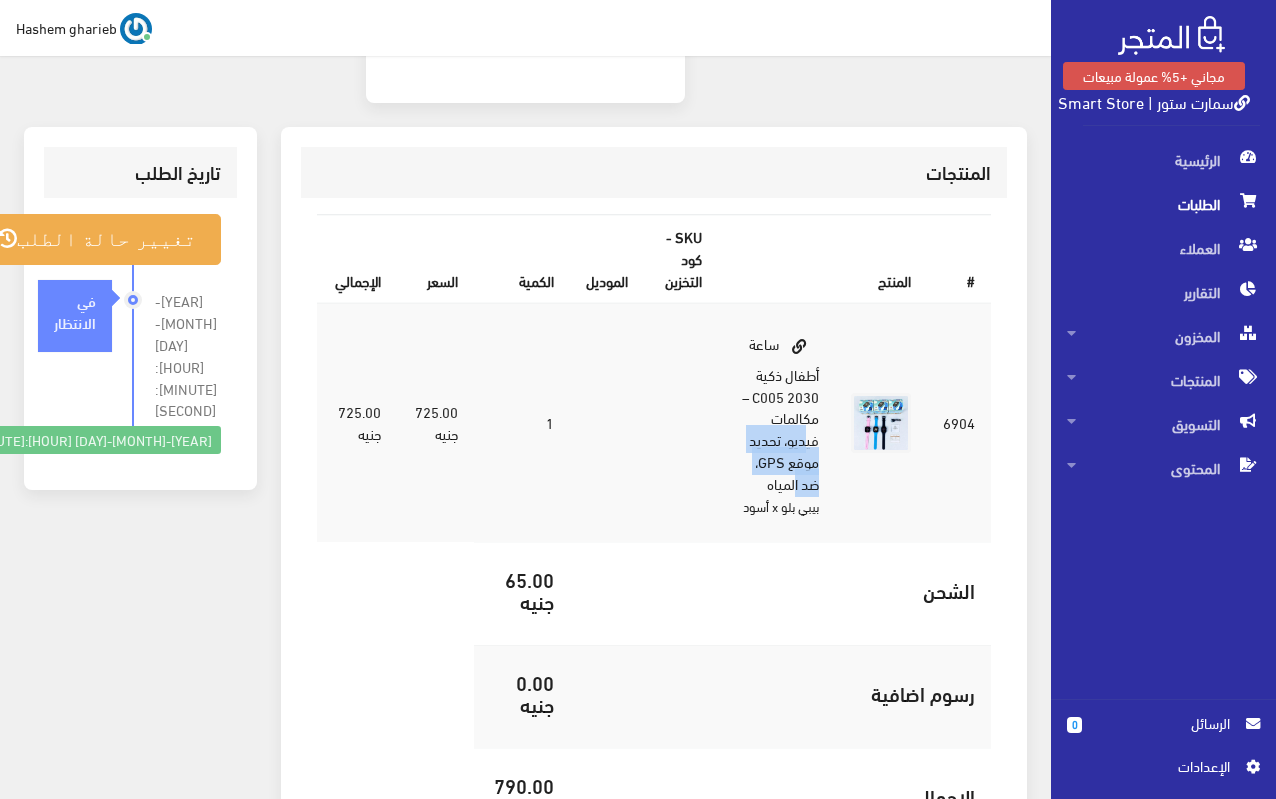 drag, startPoint x: 754, startPoint y: 309, endPoint x: 772, endPoint y: 261, distance: 51.264023 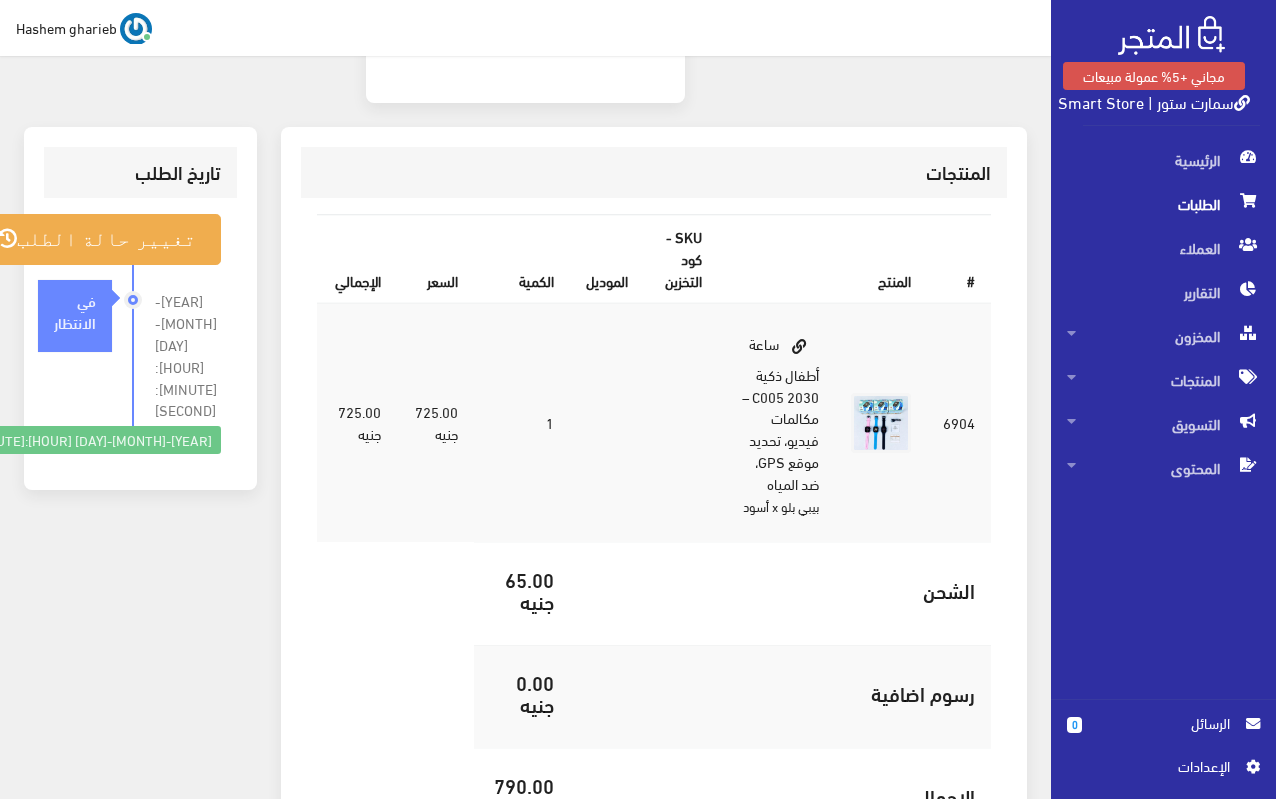 click on "ساعة أطفال ذكية 2030 C005 – مكالمات فيديو، تحديد موقع GPS، ضد المياه
بيبي بلو x أسود" at bounding box center [776, 423] 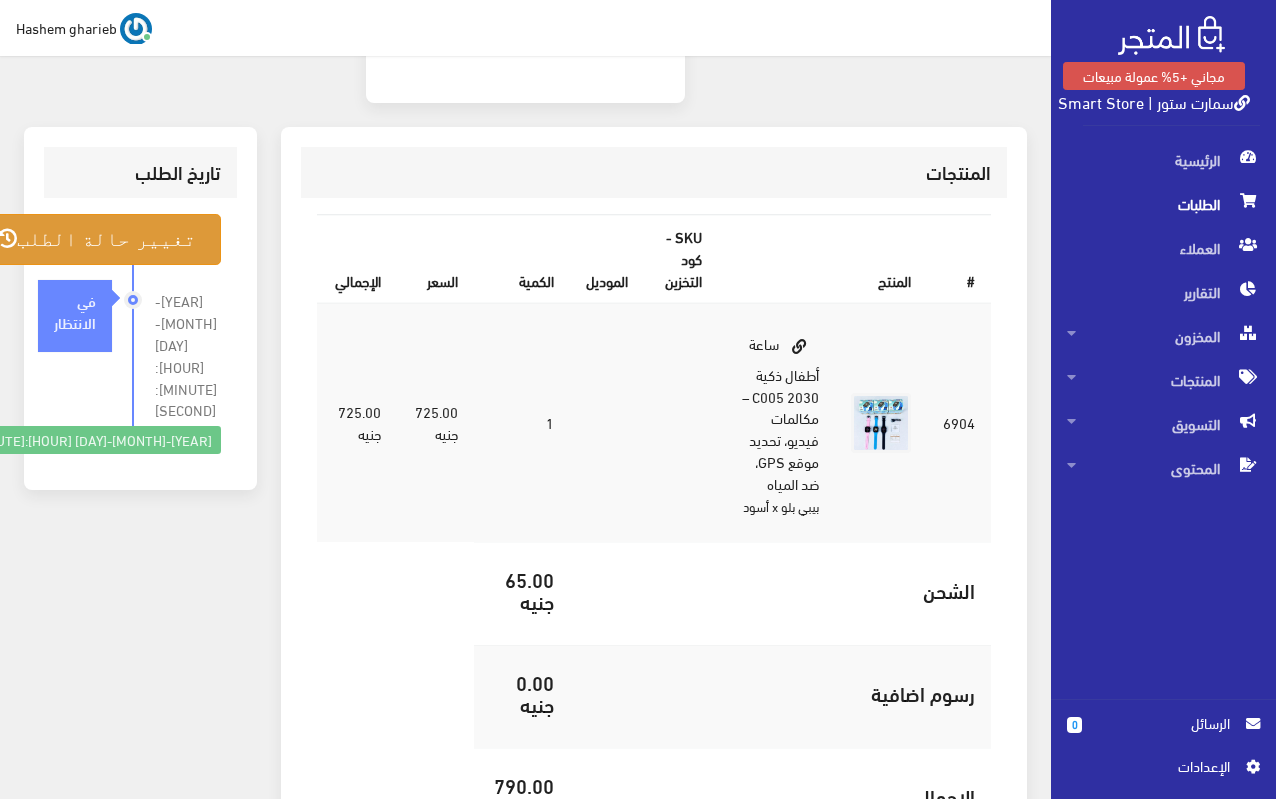 click on "تغيير حالة الطلب" at bounding box center (96, 239) 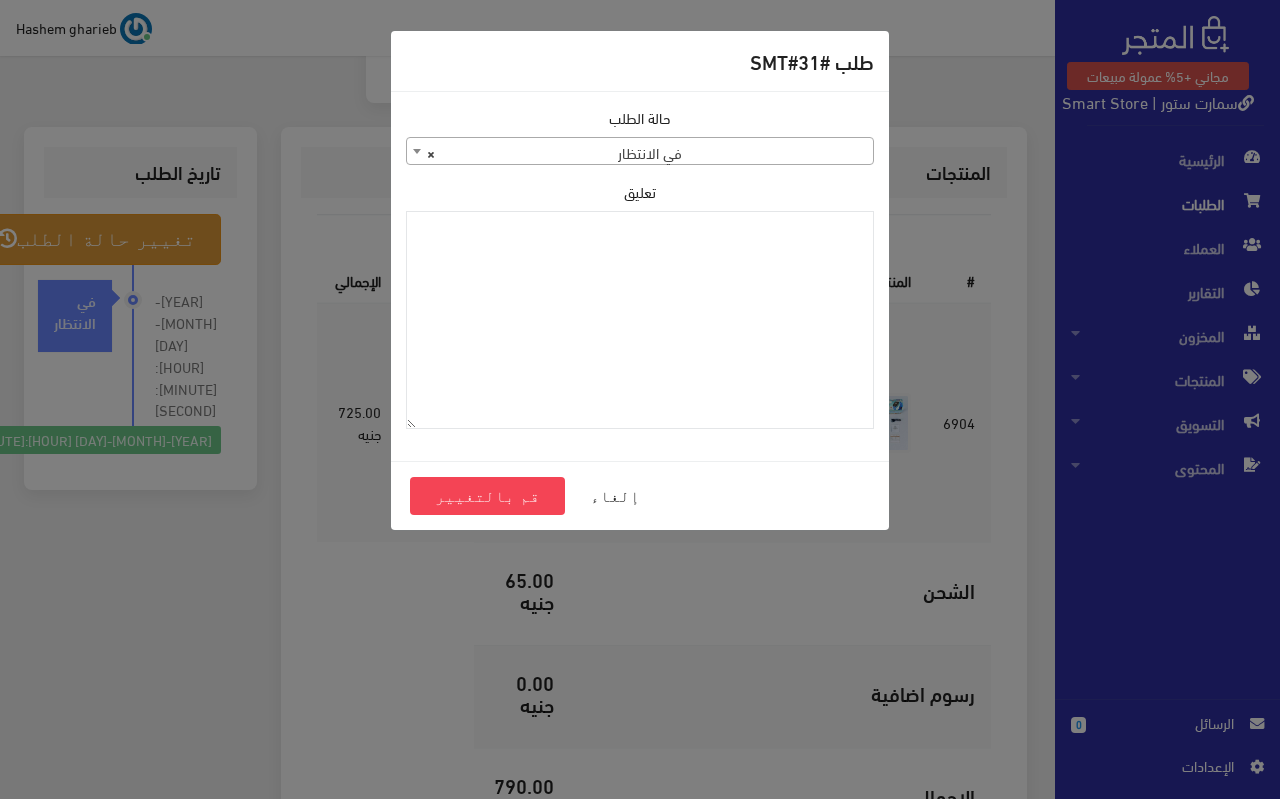 click on "× في الانتظار" at bounding box center (640, 152) 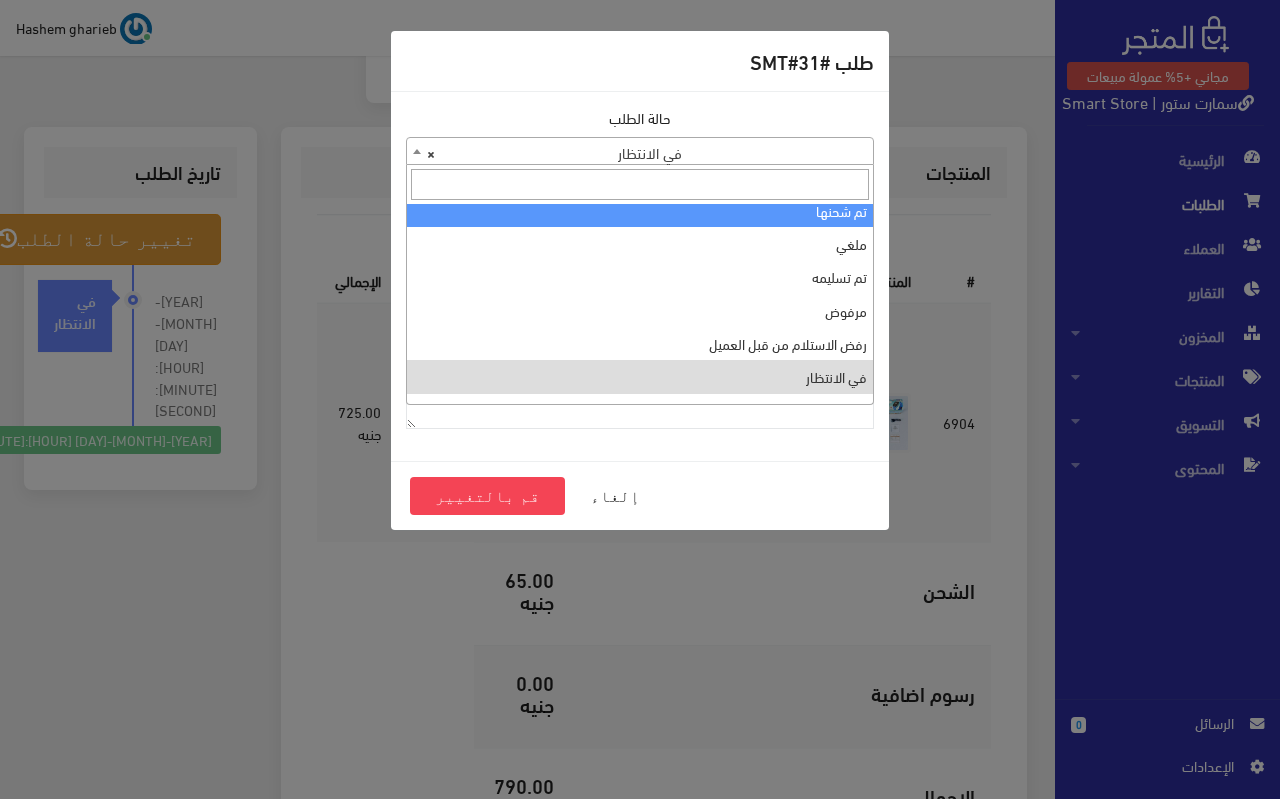 scroll, scrollTop: 67, scrollLeft: 0, axis: vertical 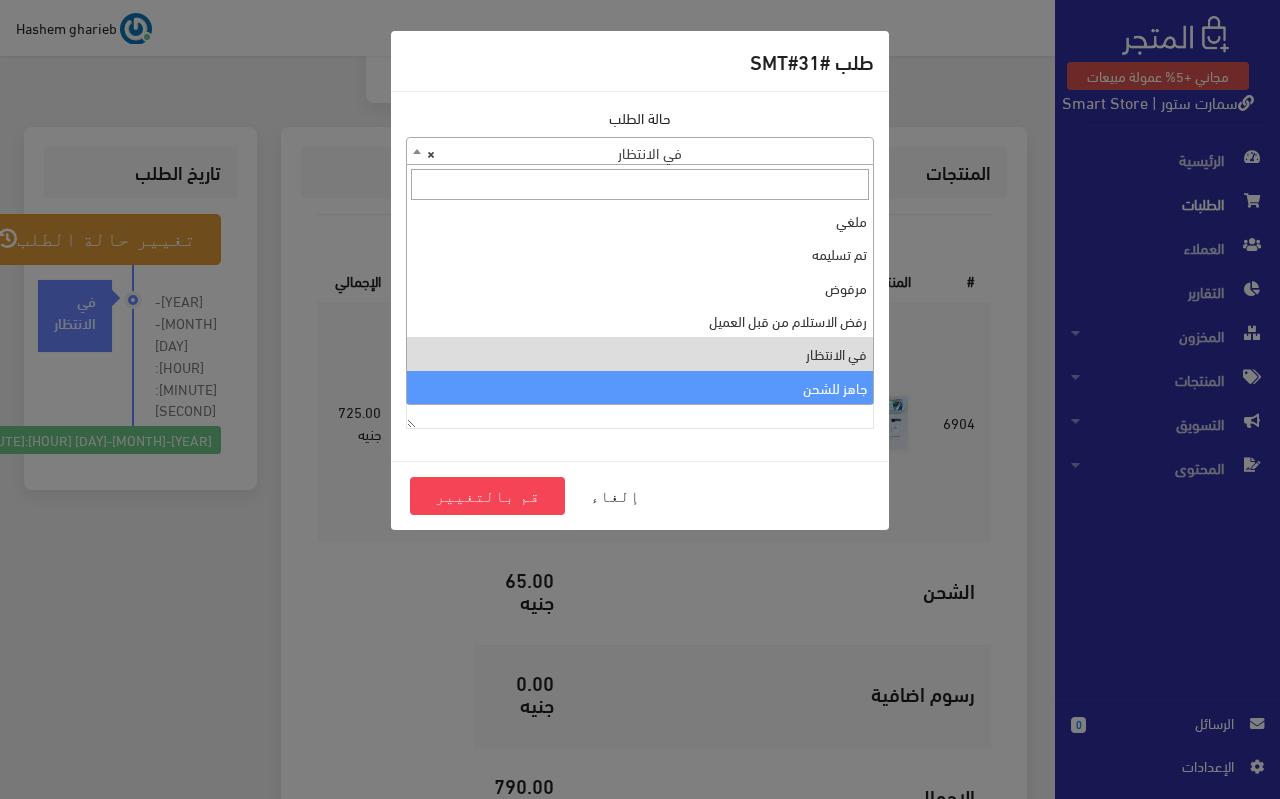 click on "حالة الطلب
تم تأكيده
تم شحنها
ملغي
تم تسليمه
مرفوض
رفض الاستلام من قبل العميل
في الانتظار جاهز للشحن × في الانتظار" at bounding box center (640, 276) 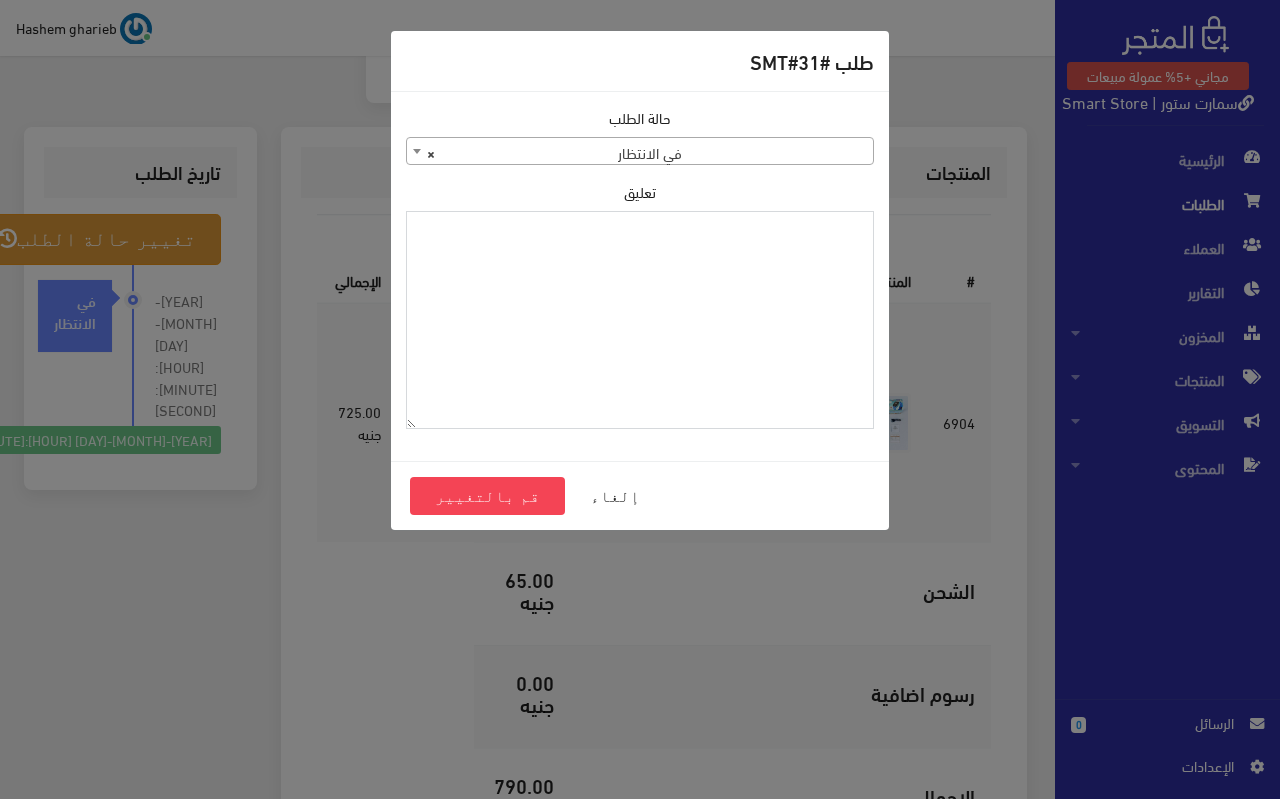 click on "تعليق" at bounding box center [640, 320] 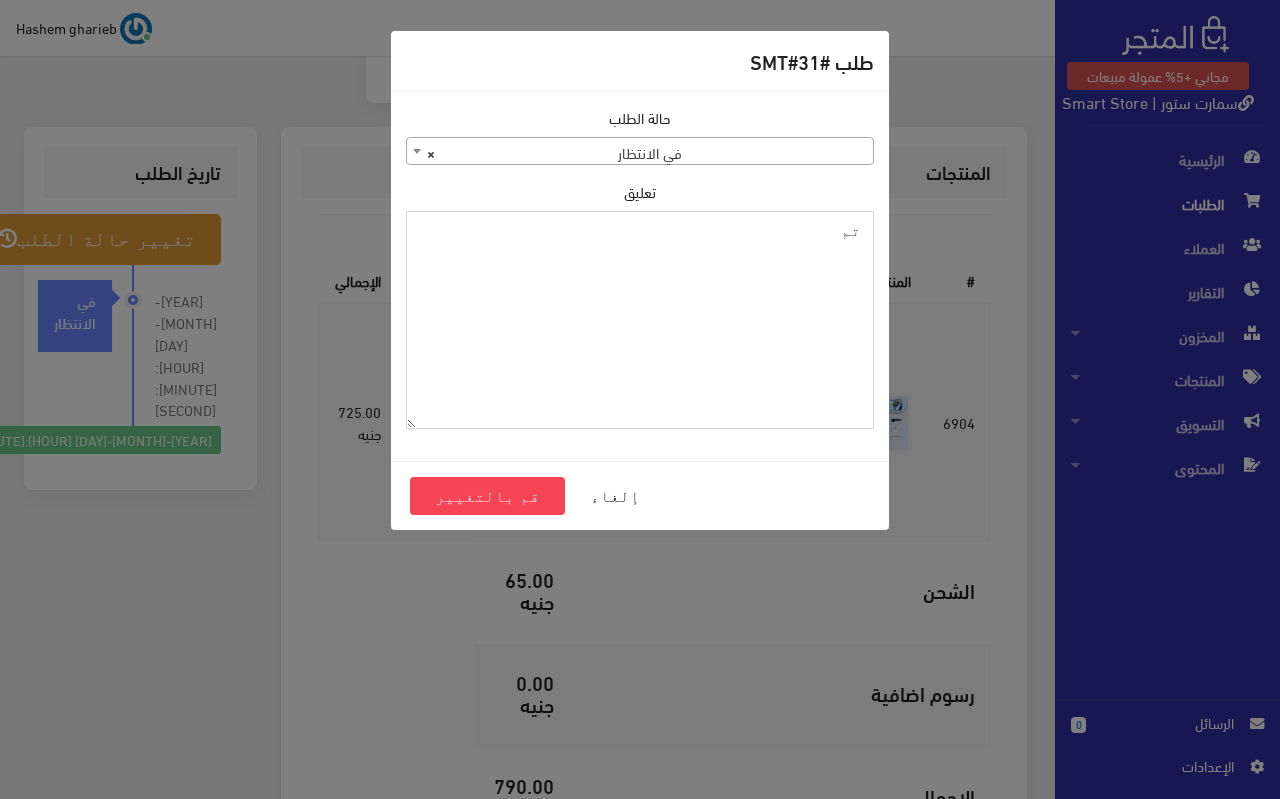 paste on "تم تسجيل طلبك وجاري العمل على تنفيذه في أقرب وقت" 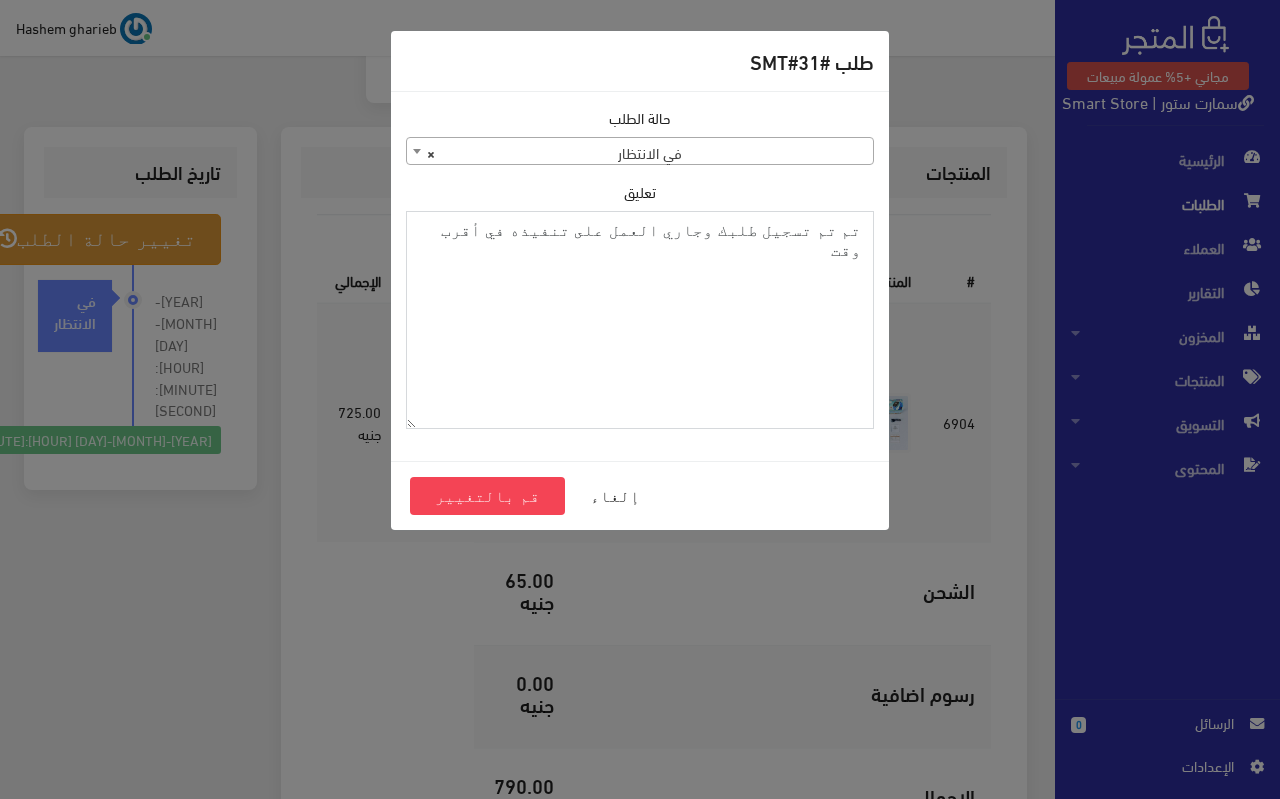 click on "تم تم تسجيل طلبك وجاري العمل على تنفيذه في أقرب وقت" at bounding box center (640, 320) 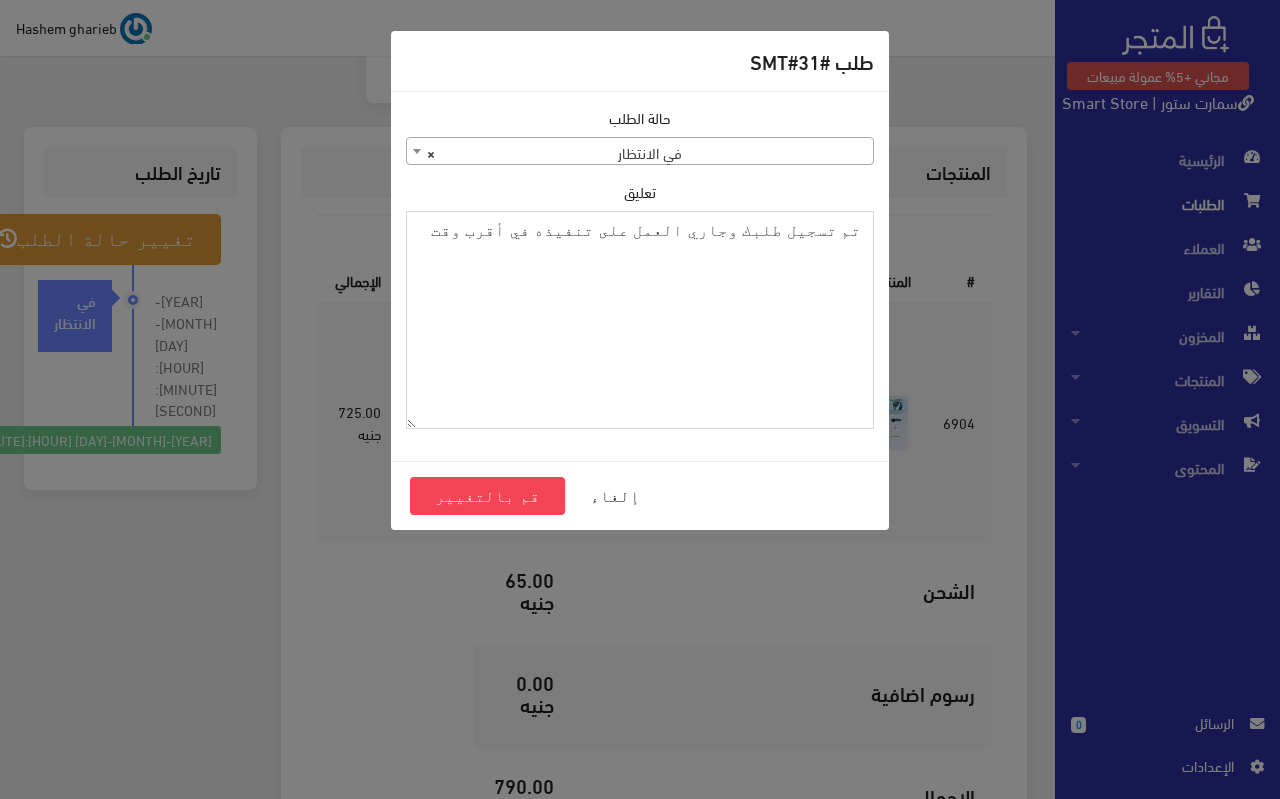 click on "تم تسجيل طلبك وجاري العمل على تنفيذه في أقرب وقت" at bounding box center [640, 320] 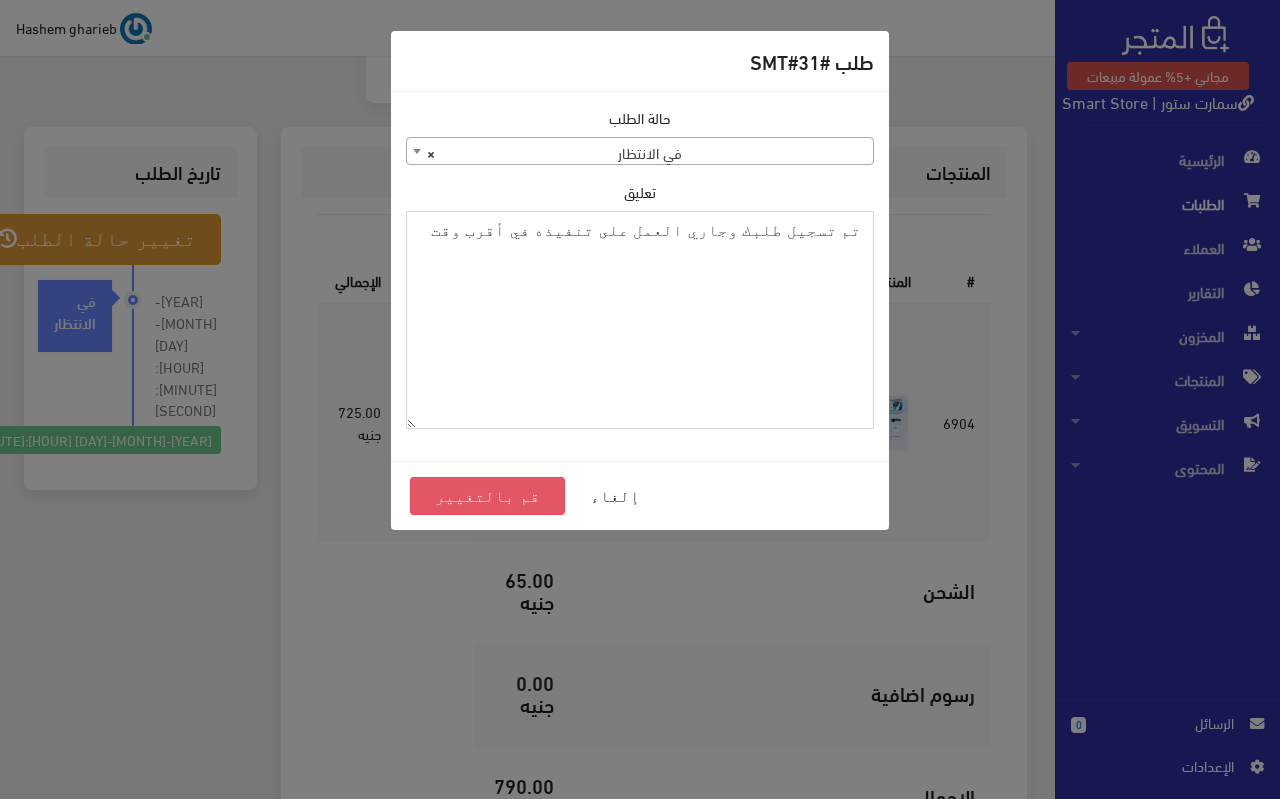 type on "تم تسجيل طلبك وجاري العمل على تنفيذه في أقرب وقت" 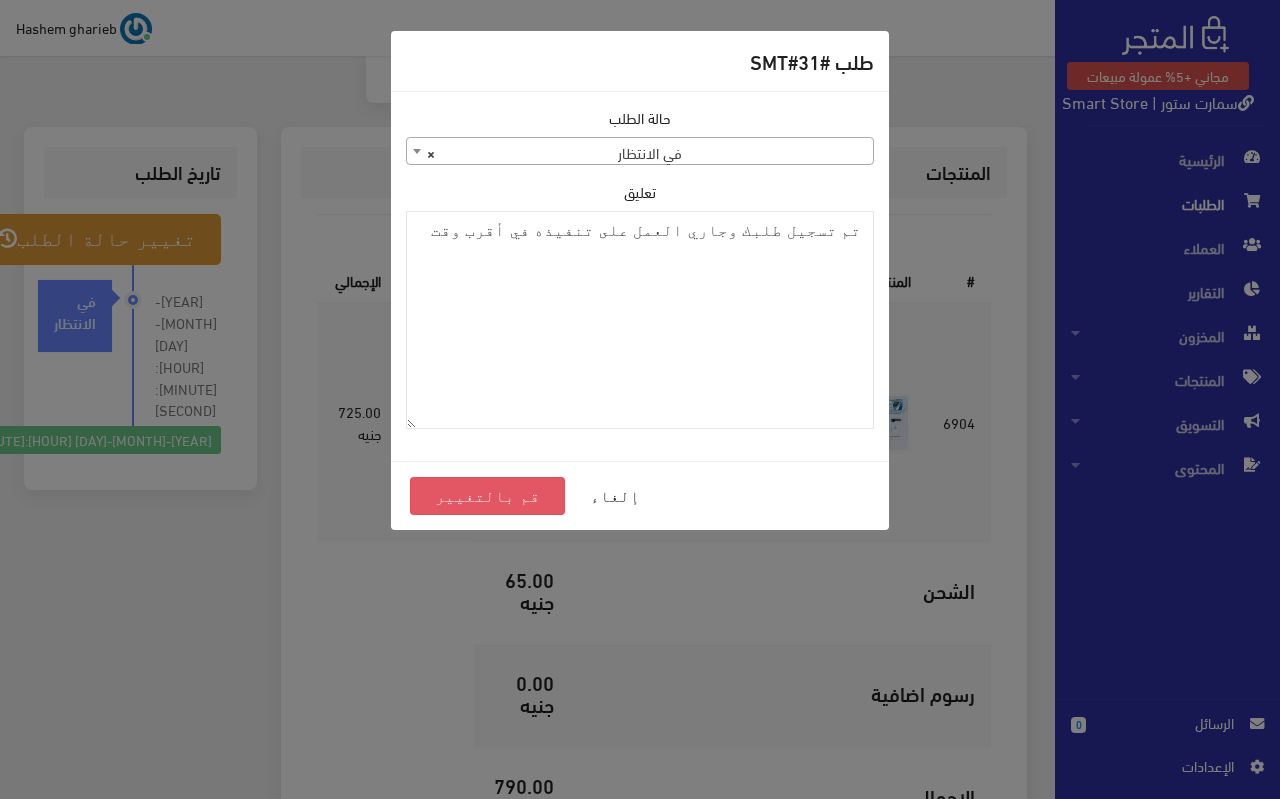 click on "قم بالتغيير" at bounding box center (487, 496) 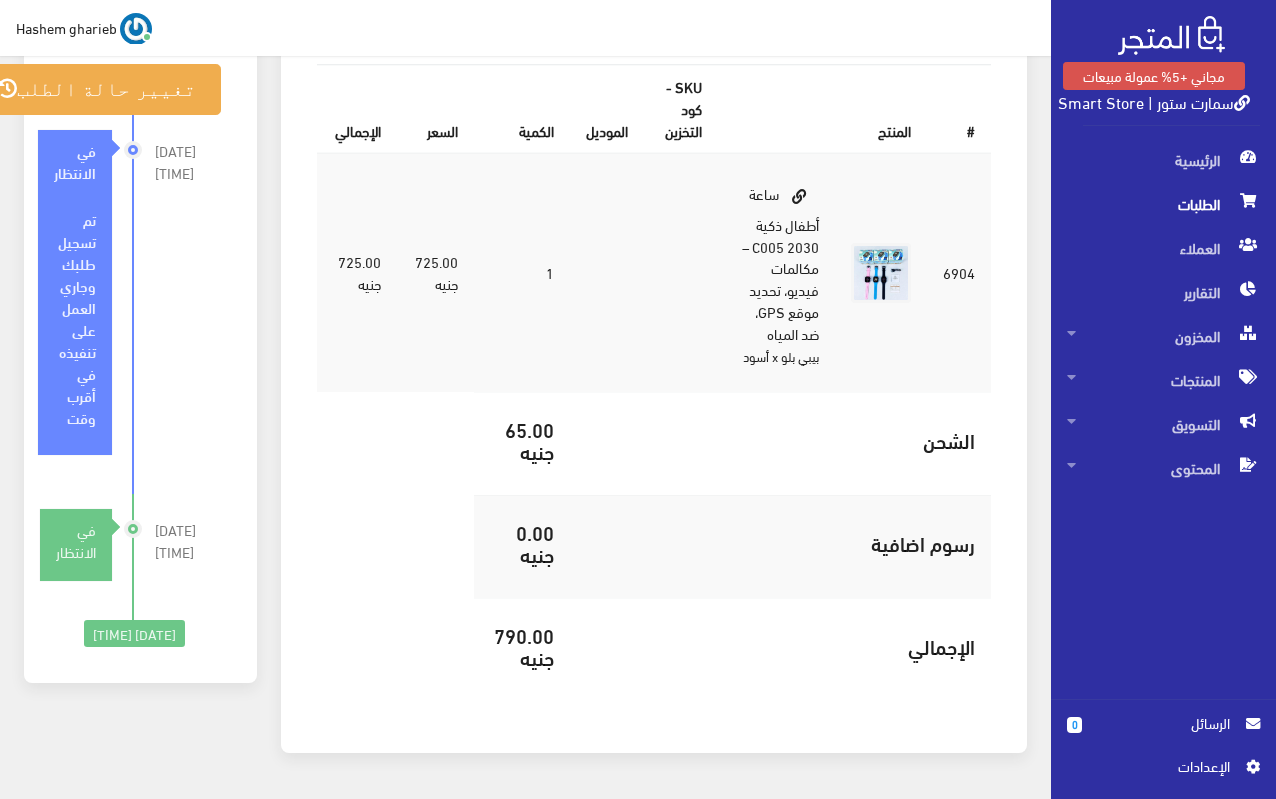 scroll, scrollTop: 729, scrollLeft: 0, axis: vertical 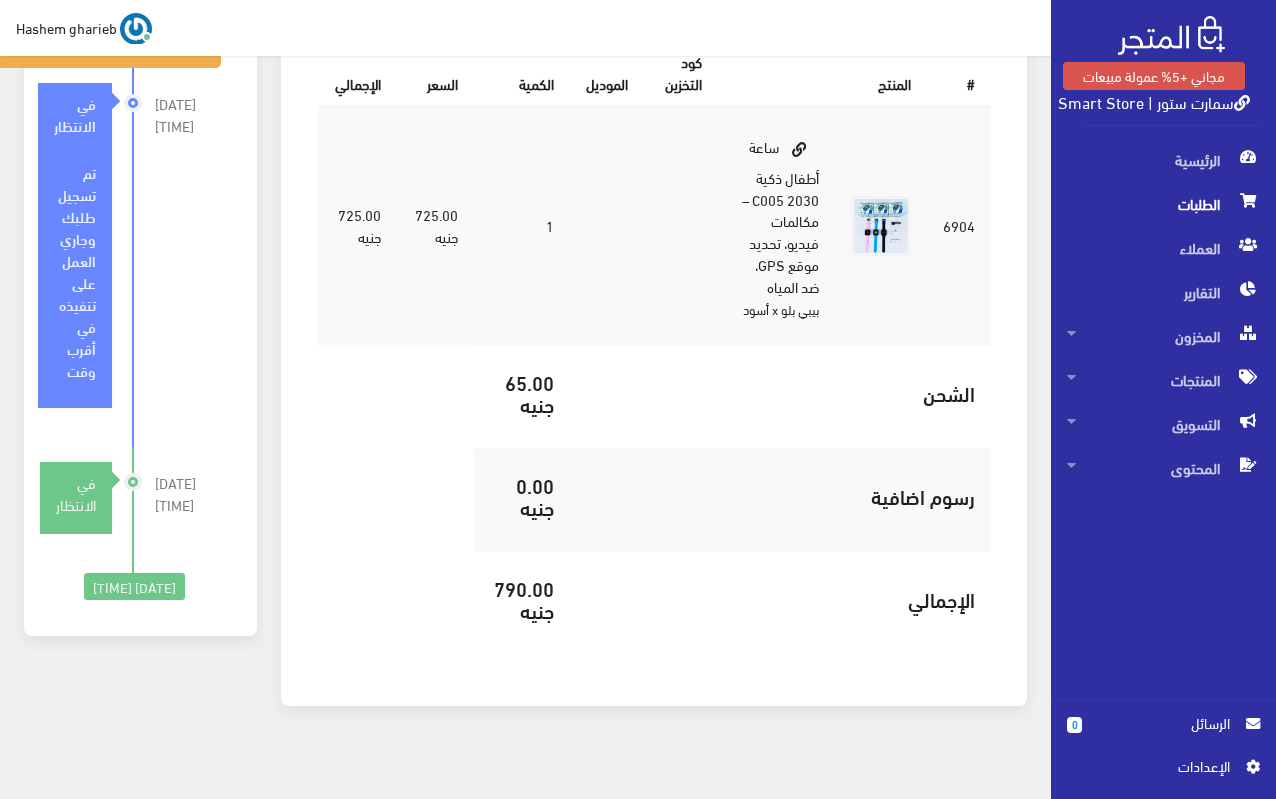 click at bounding box center [607, 226] 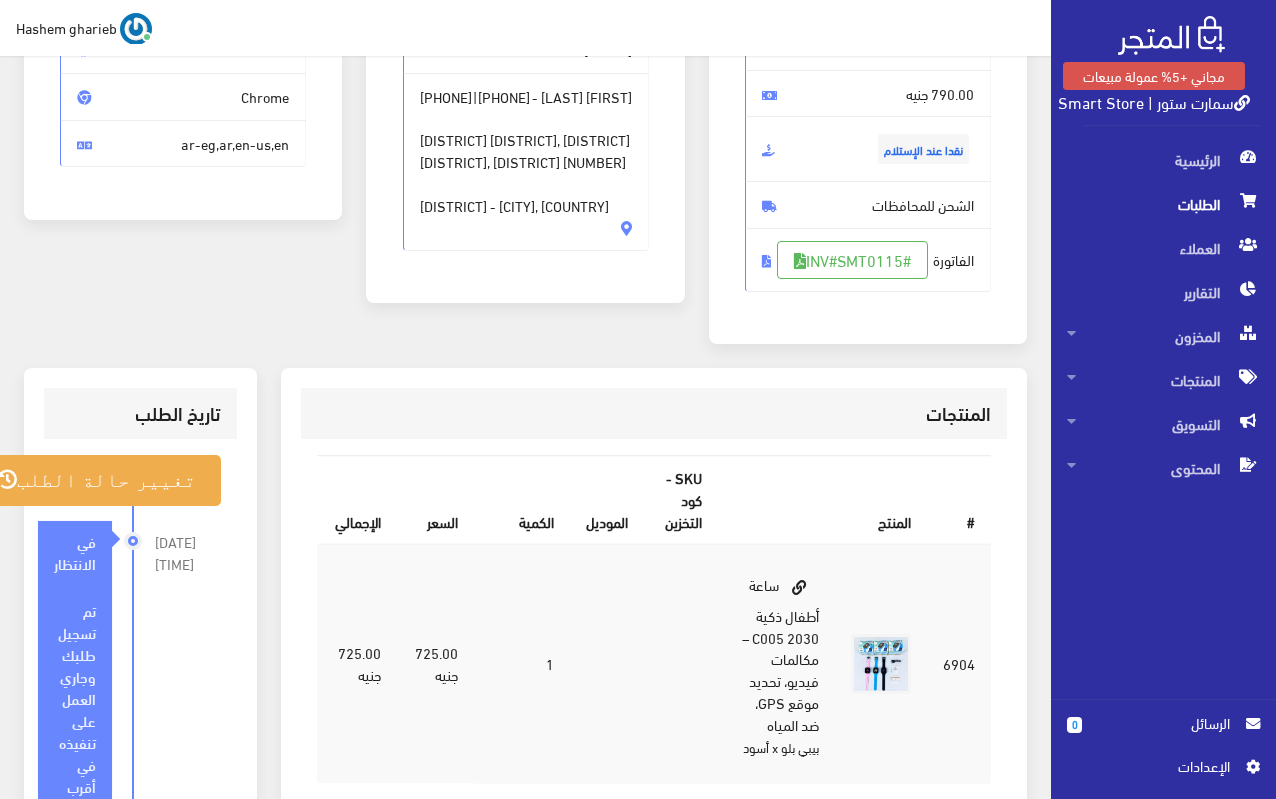 scroll, scrollTop: 129, scrollLeft: 0, axis: vertical 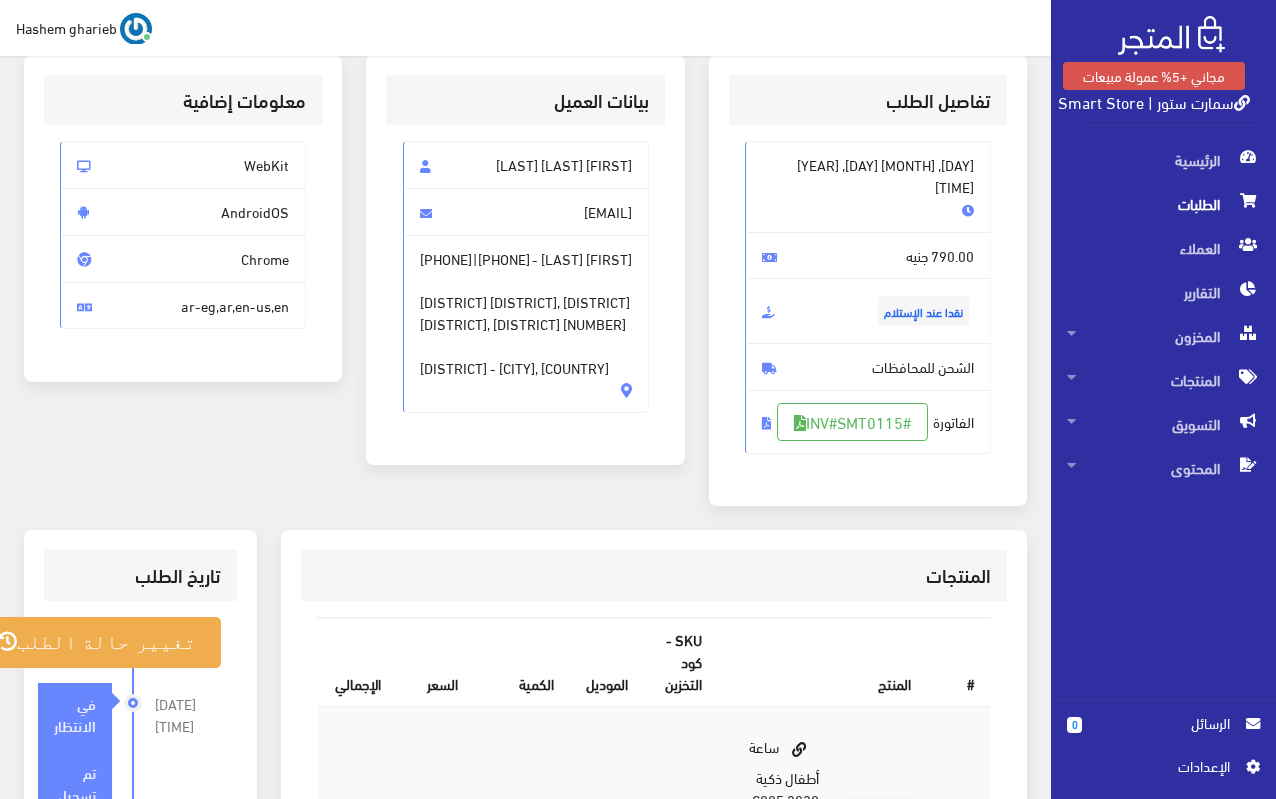 click on "الطلبات" at bounding box center [1163, 204] 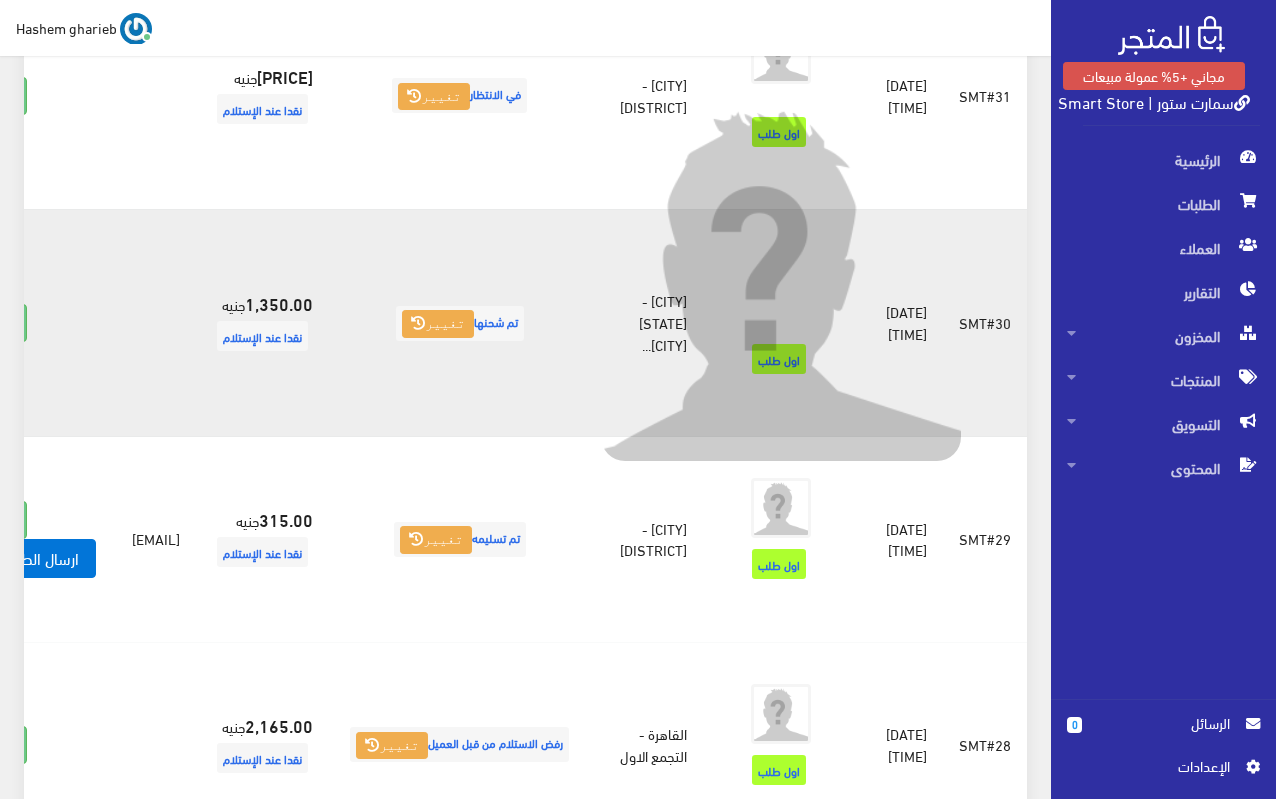 scroll, scrollTop: 500, scrollLeft: 0, axis: vertical 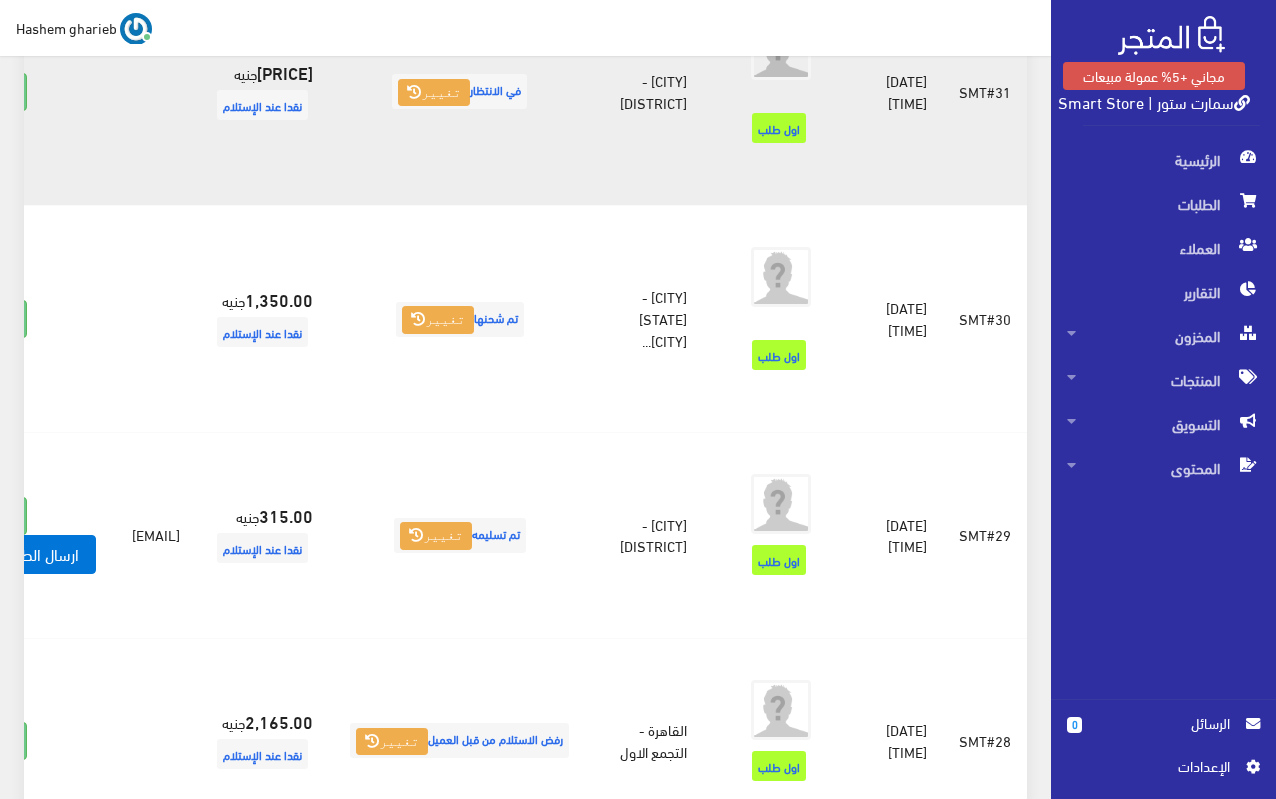 click on "في الانتظار
تغيير" at bounding box center [459, 92] 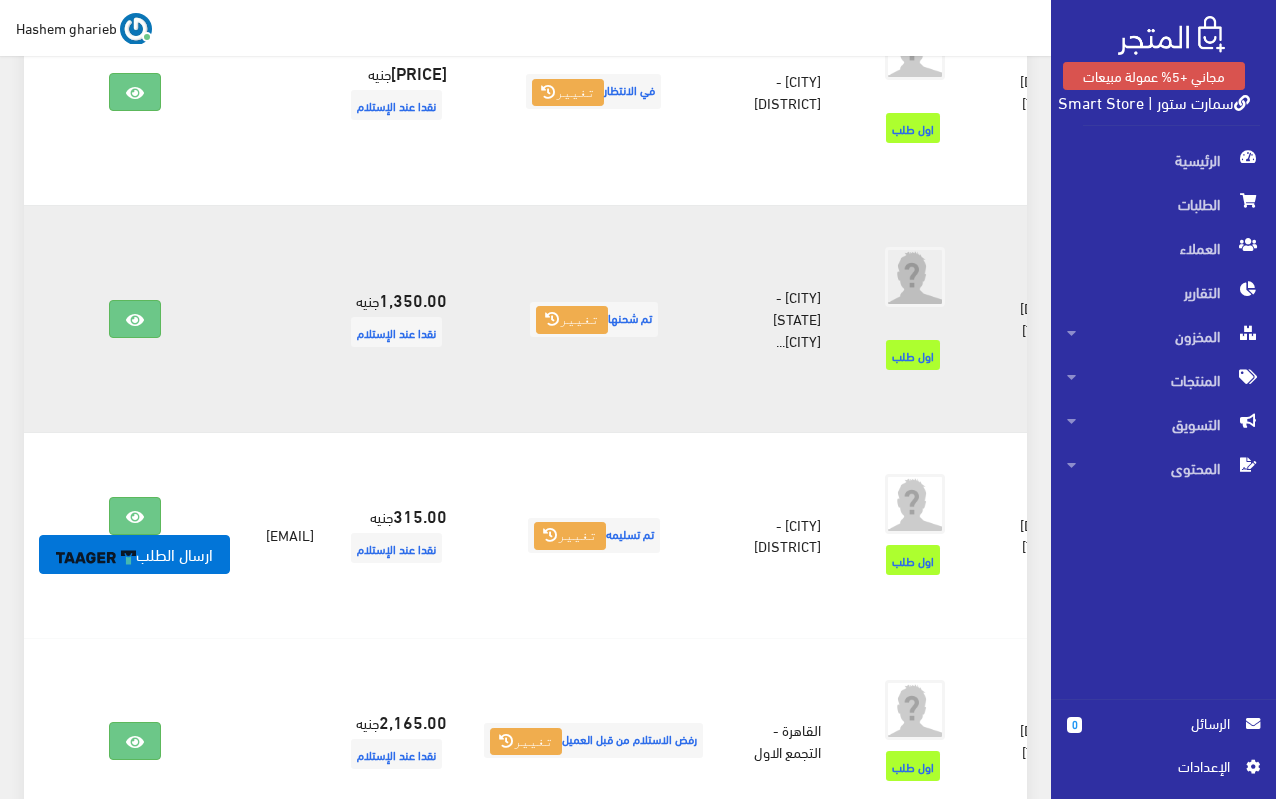 scroll, scrollTop: 0, scrollLeft: -183, axis: horizontal 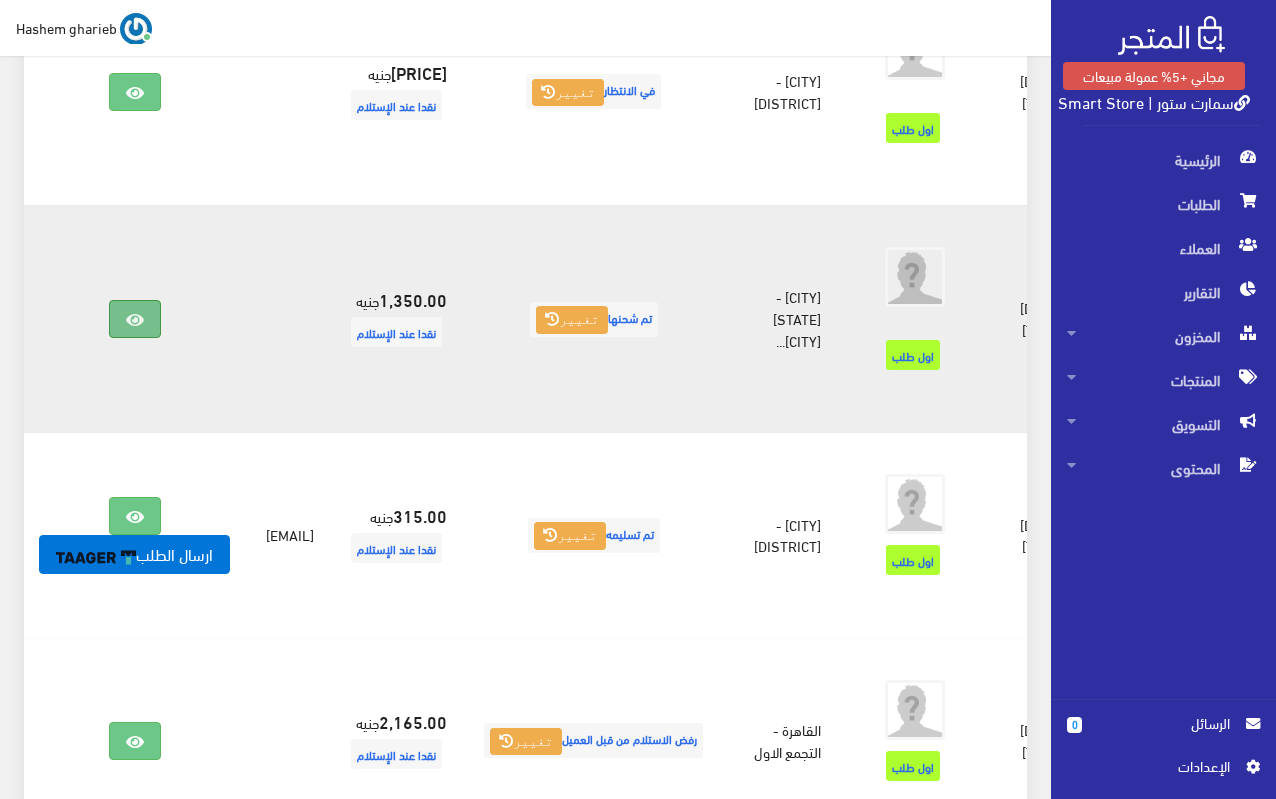 click at bounding box center (135, 320) 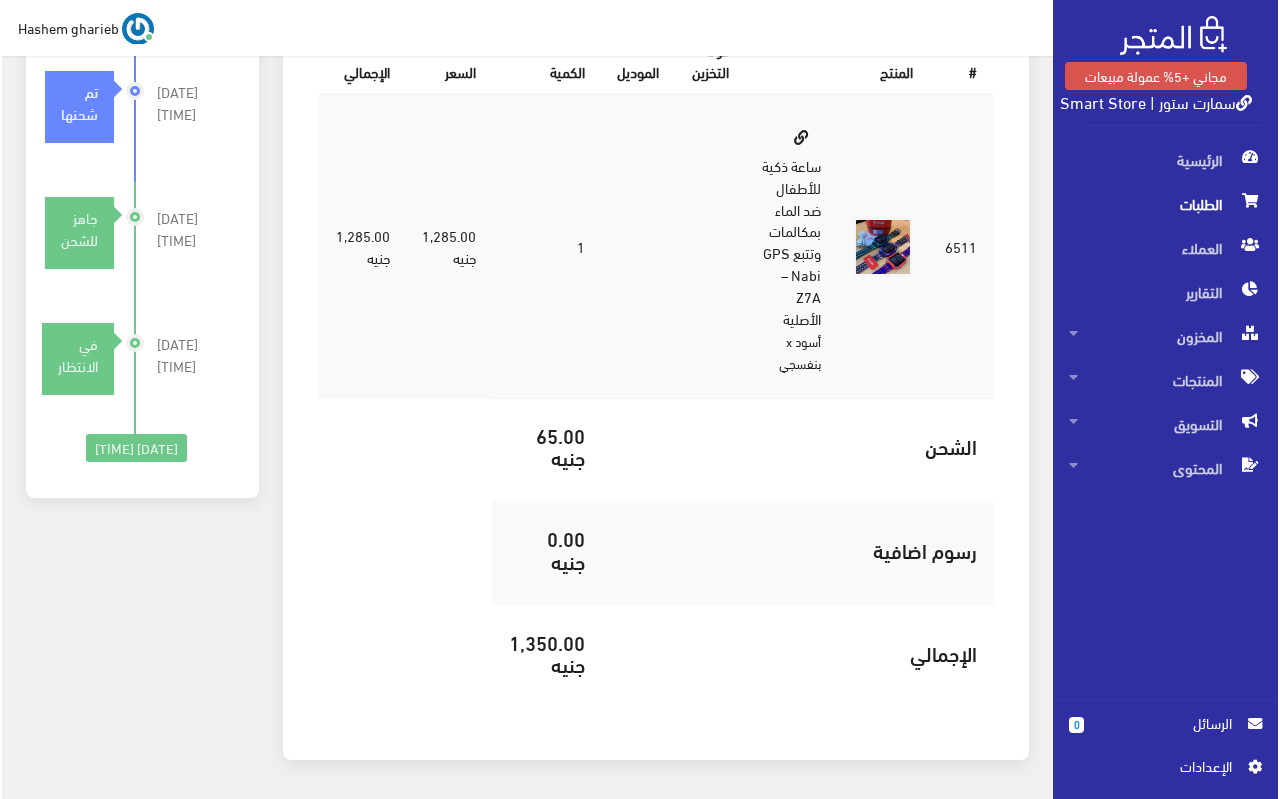 scroll, scrollTop: 500, scrollLeft: 0, axis: vertical 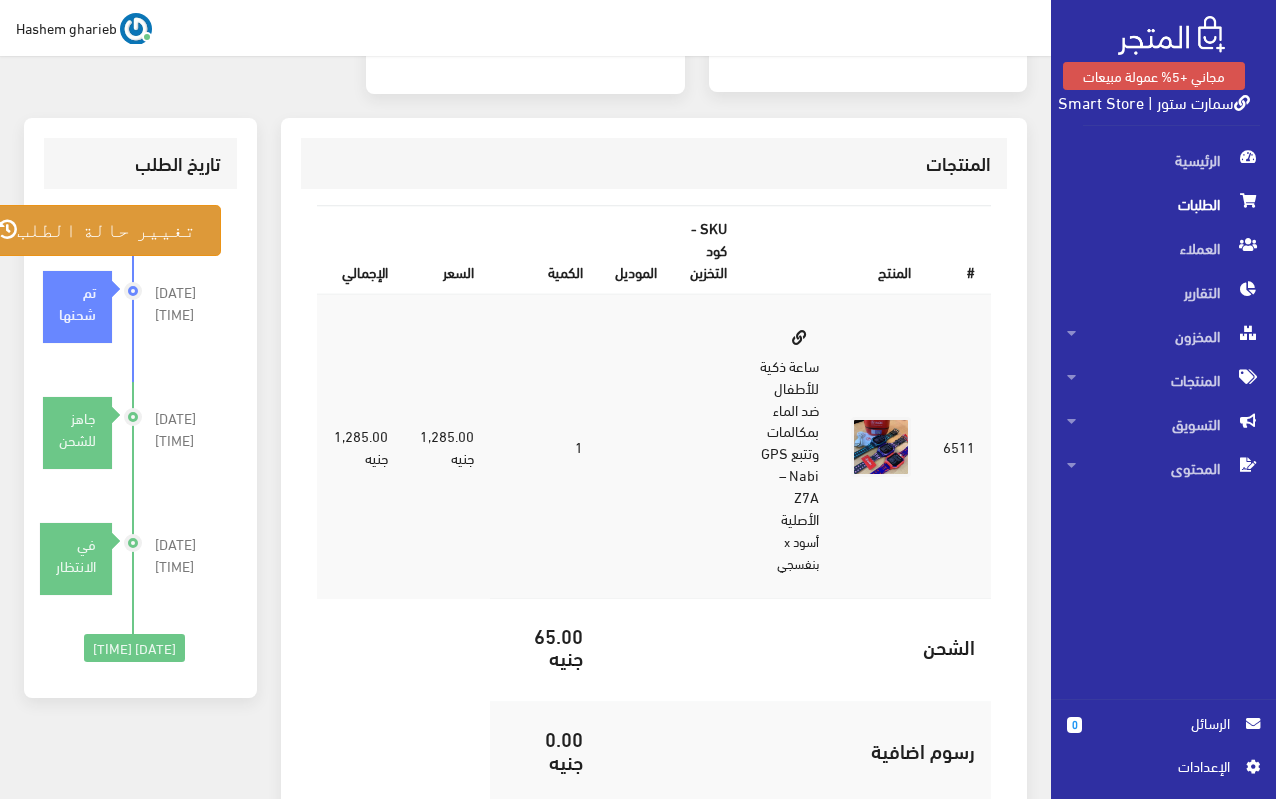click on "تغيير حالة الطلب" at bounding box center (96, 230) 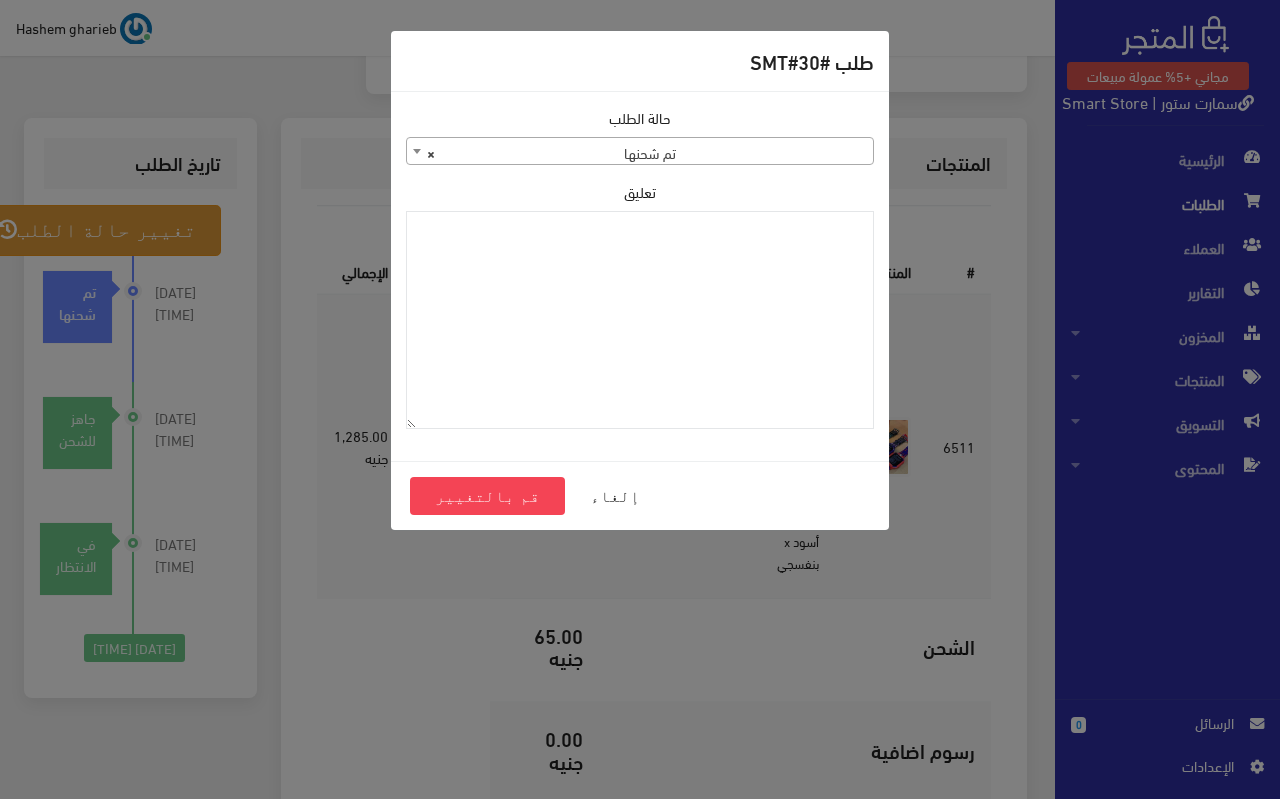 click on "حالة الطلب
تم تأكيده
تم شحنها
ملغي
تم تسليمه
مرفوض
رفض الاستلام من قبل العميل
في الانتظار
جاهز للشحن × تم شحنها" at bounding box center [640, 136] 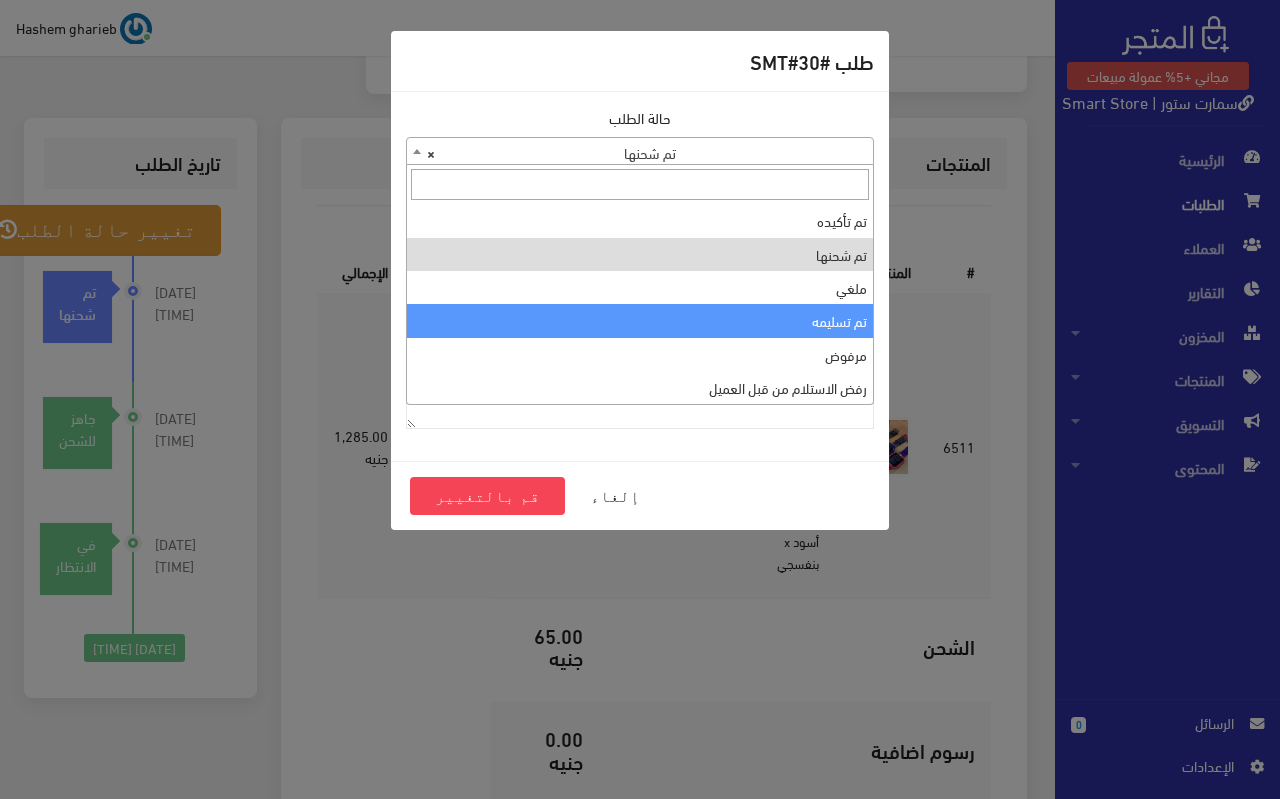 select on "4" 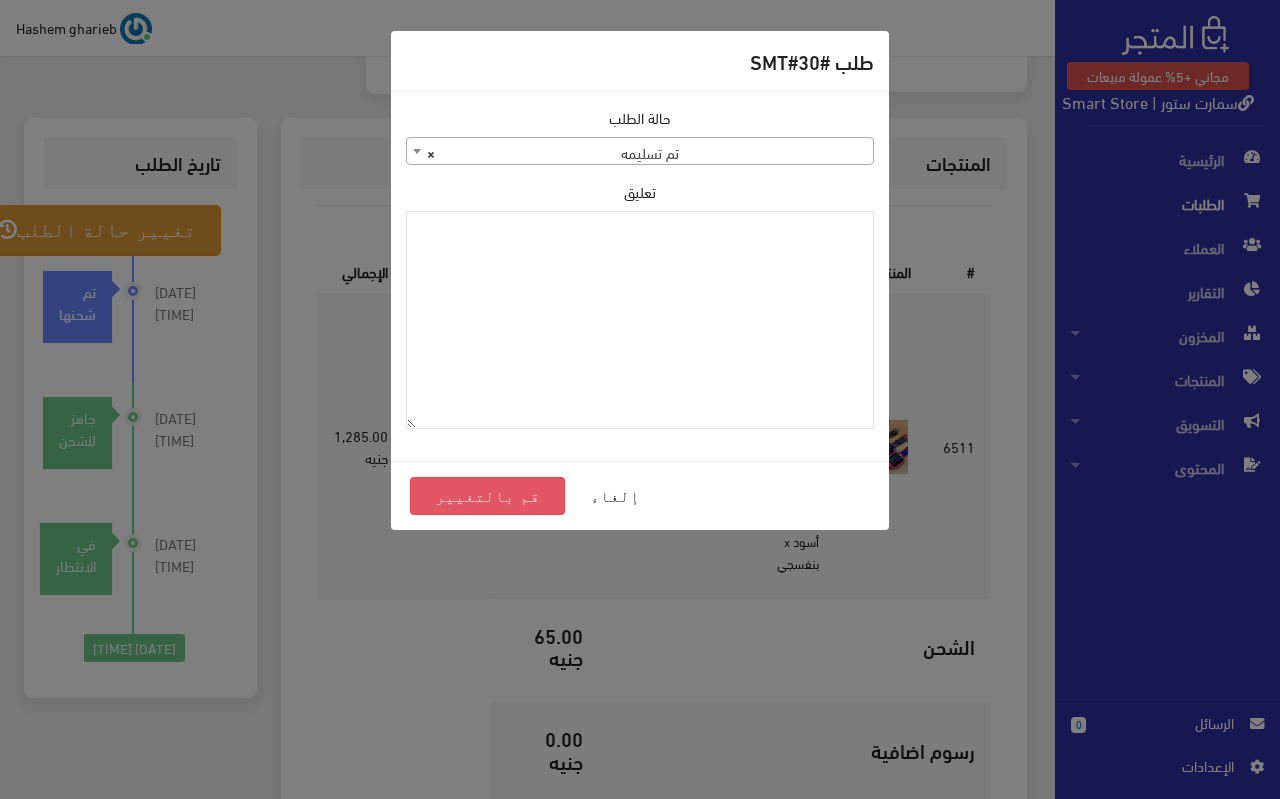 click on "قم بالتغيير" at bounding box center (487, 496) 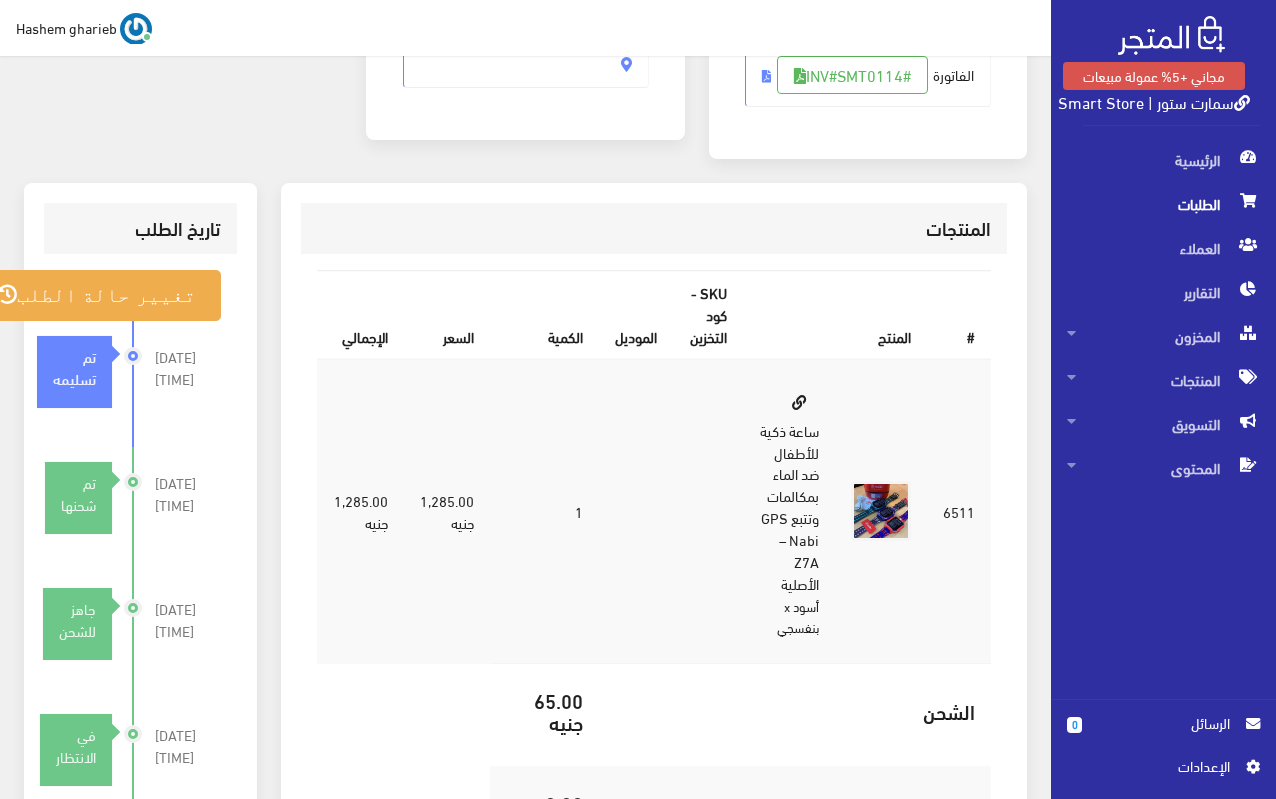 scroll, scrollTop: 600, scrollLeft: 0, axis: vertical 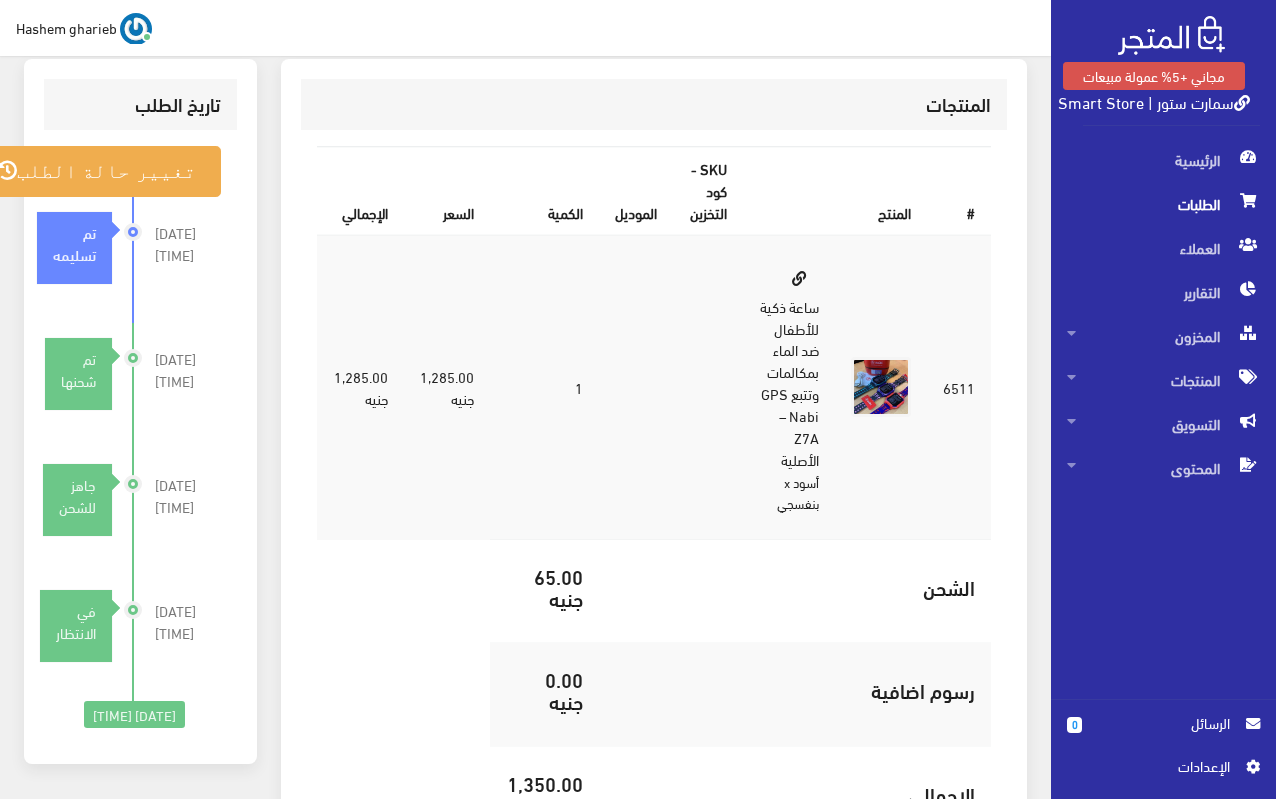 click on "الطلبات" at bounding box center (1163, 204) 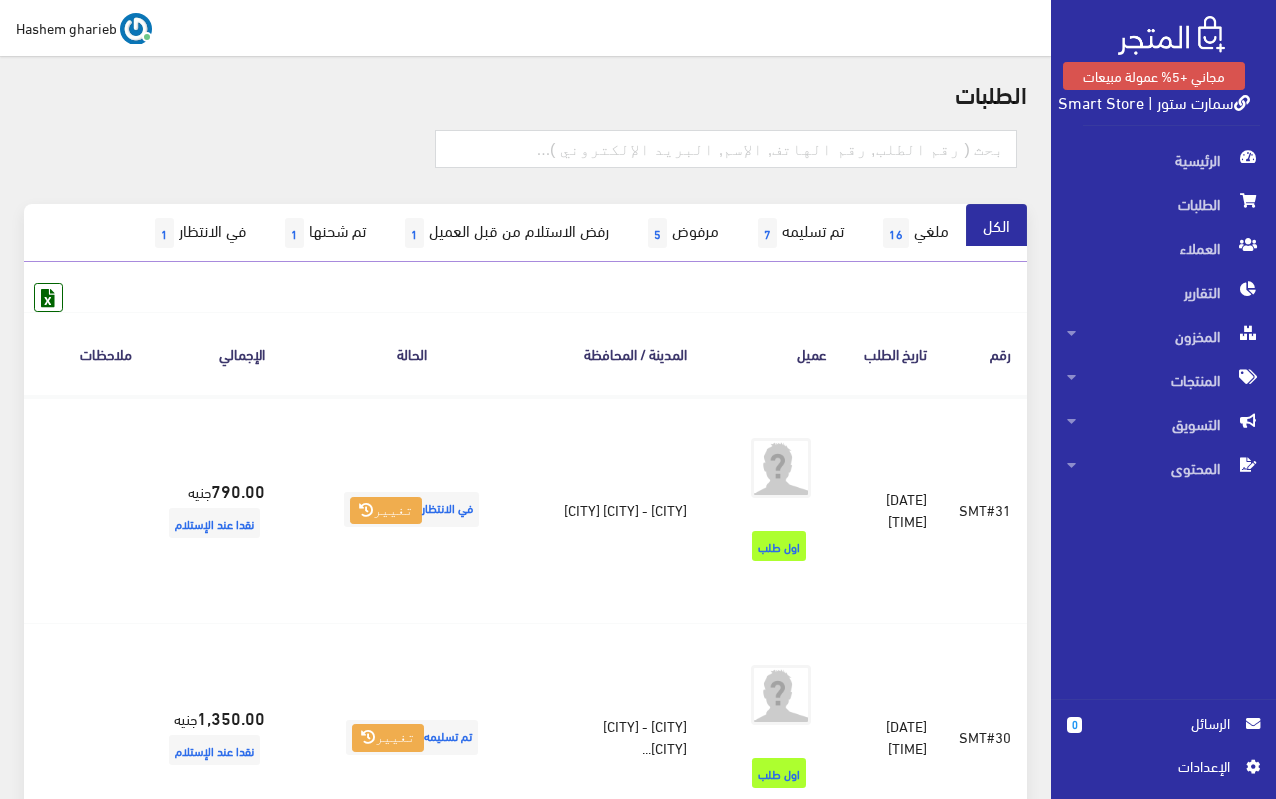 scroll, scrollTop: 0, scrollLeft: 0, axis: both 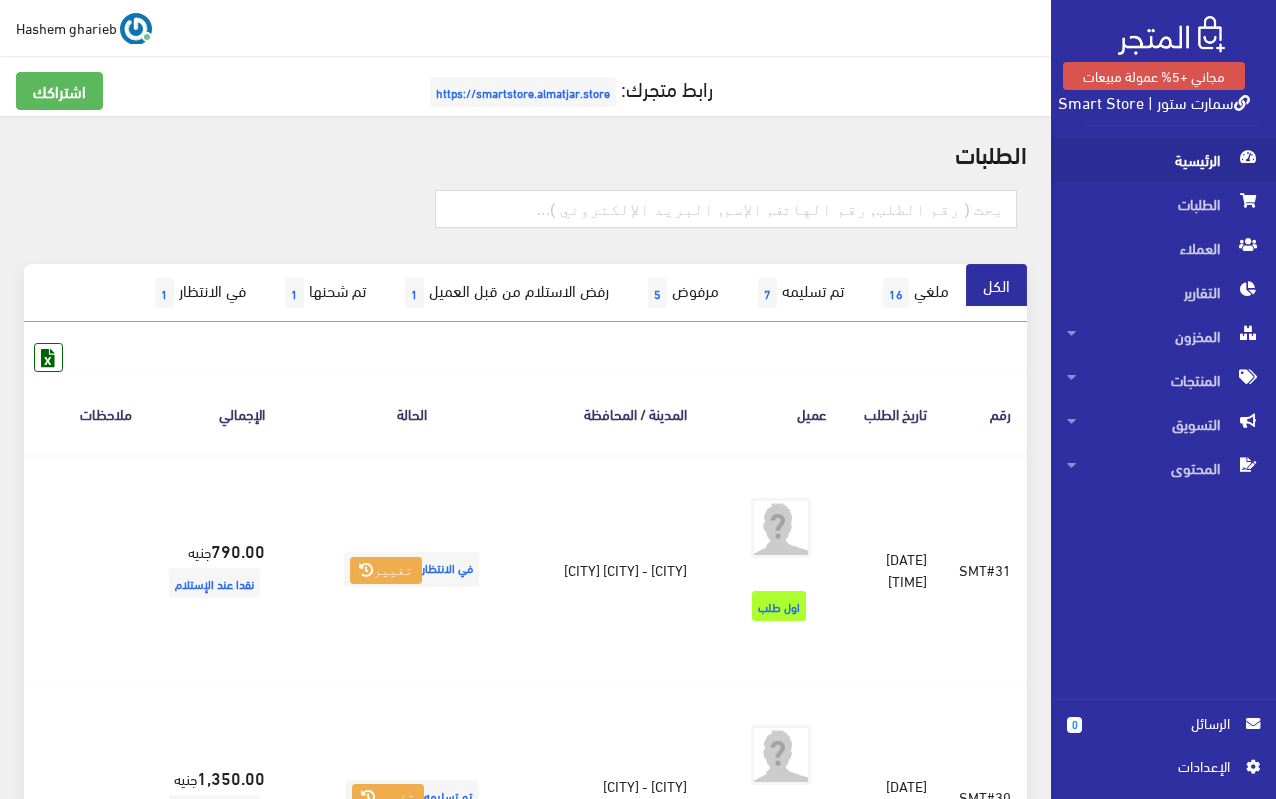 click on "الرئيسية" at bounding box center [1163, 160] 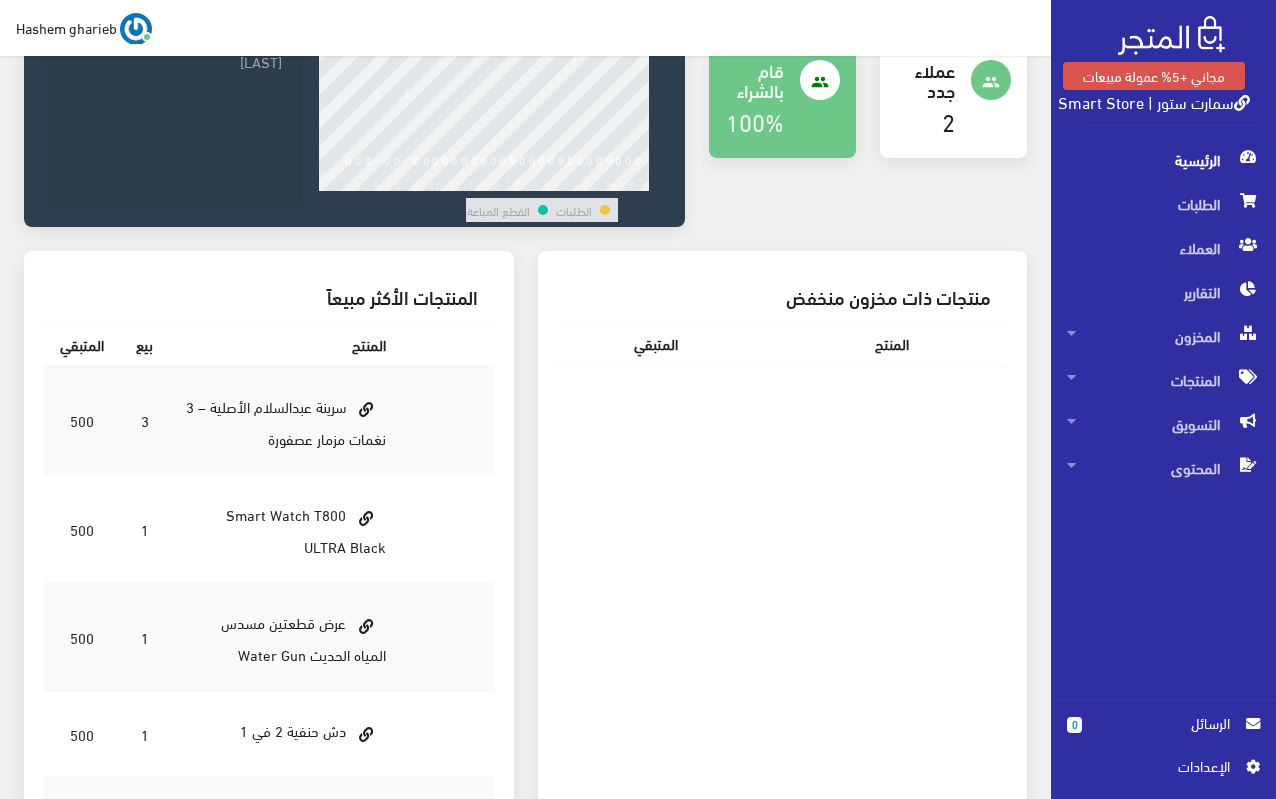 scroll, scrollTop: 324, scrollLeft: 0, axis: vertical 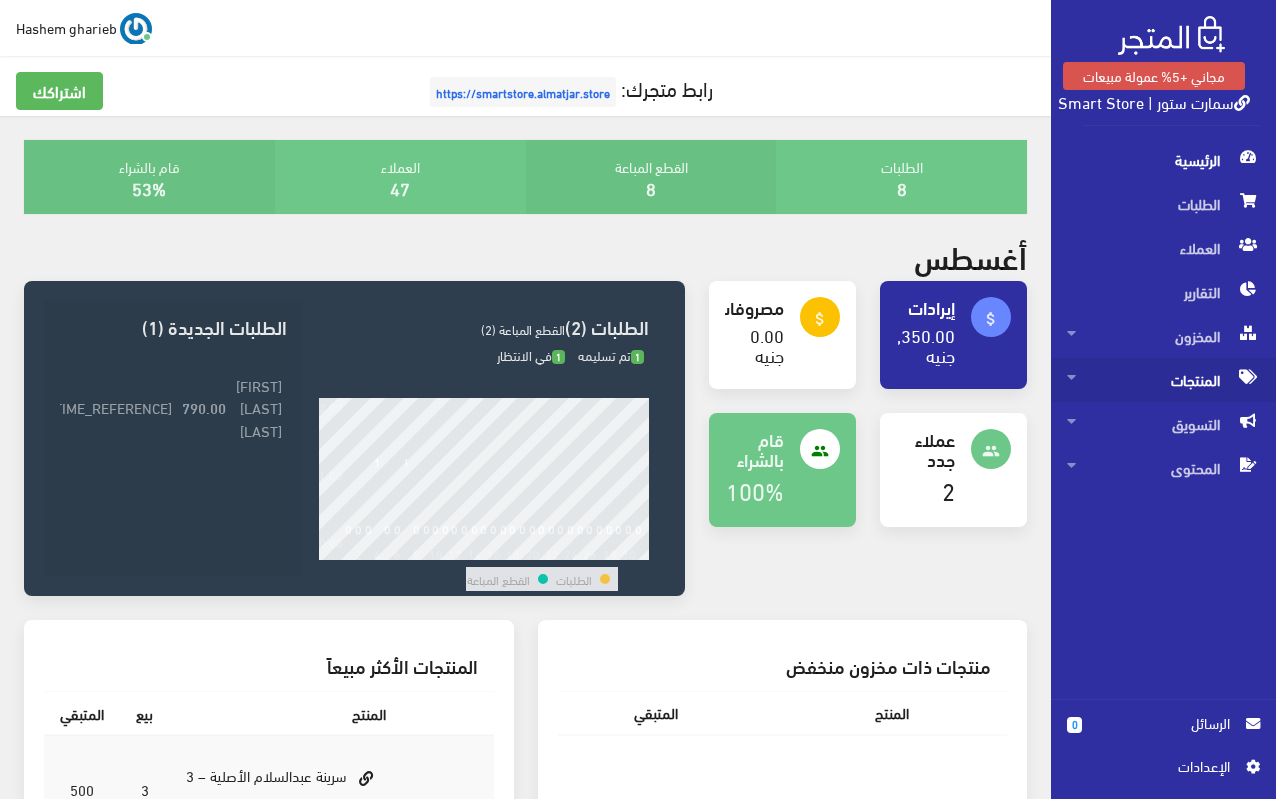 click on "المنتجات" at bounding box center (1163, 380) 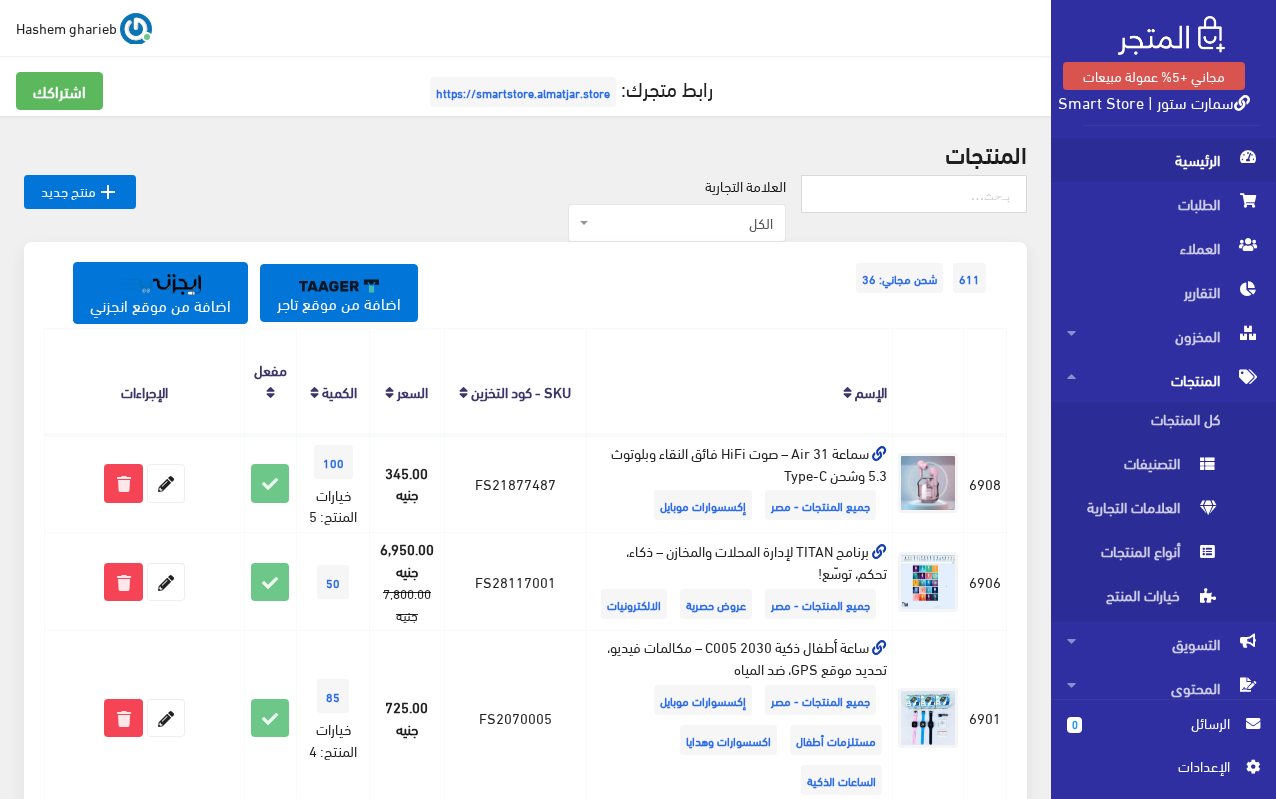 click on "الرئيسية" at bounding box center [1163, 160] 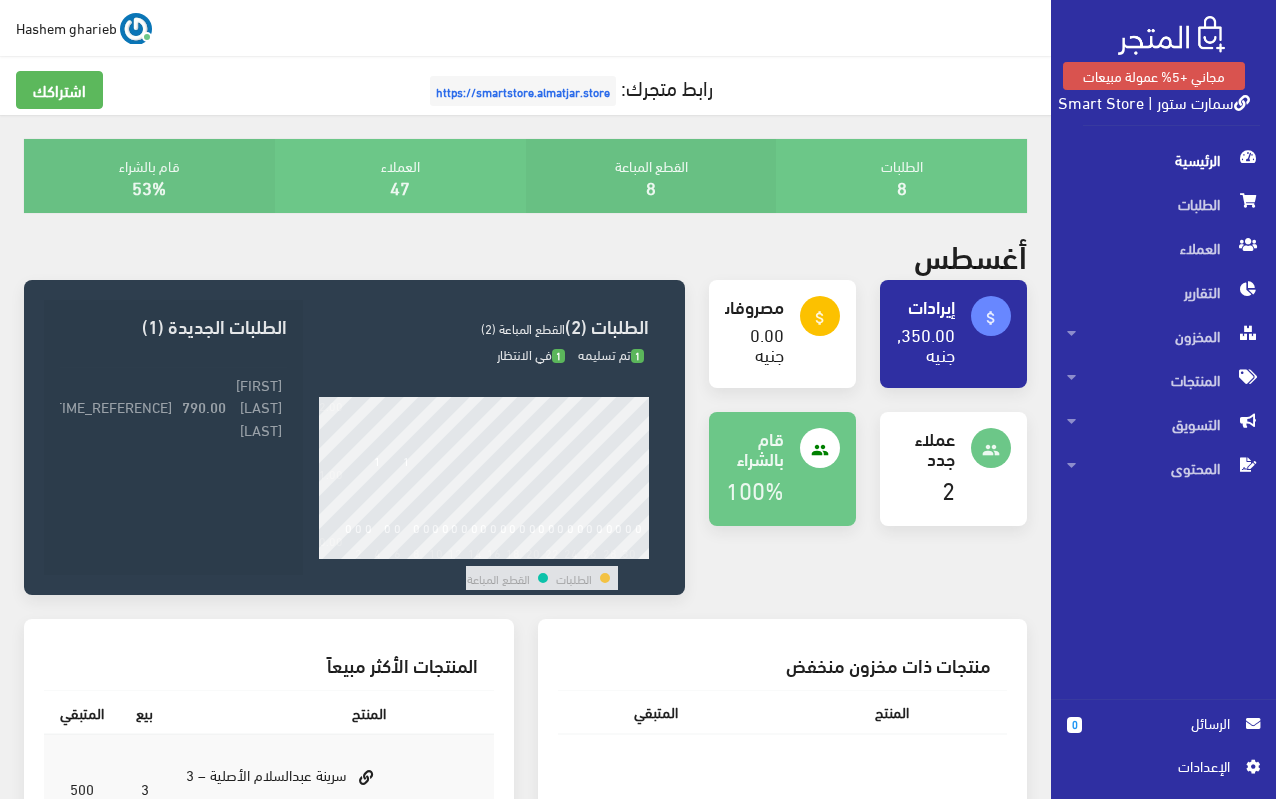 scroll, scrollTop: 0, scrollLeft: 0, axis: both 